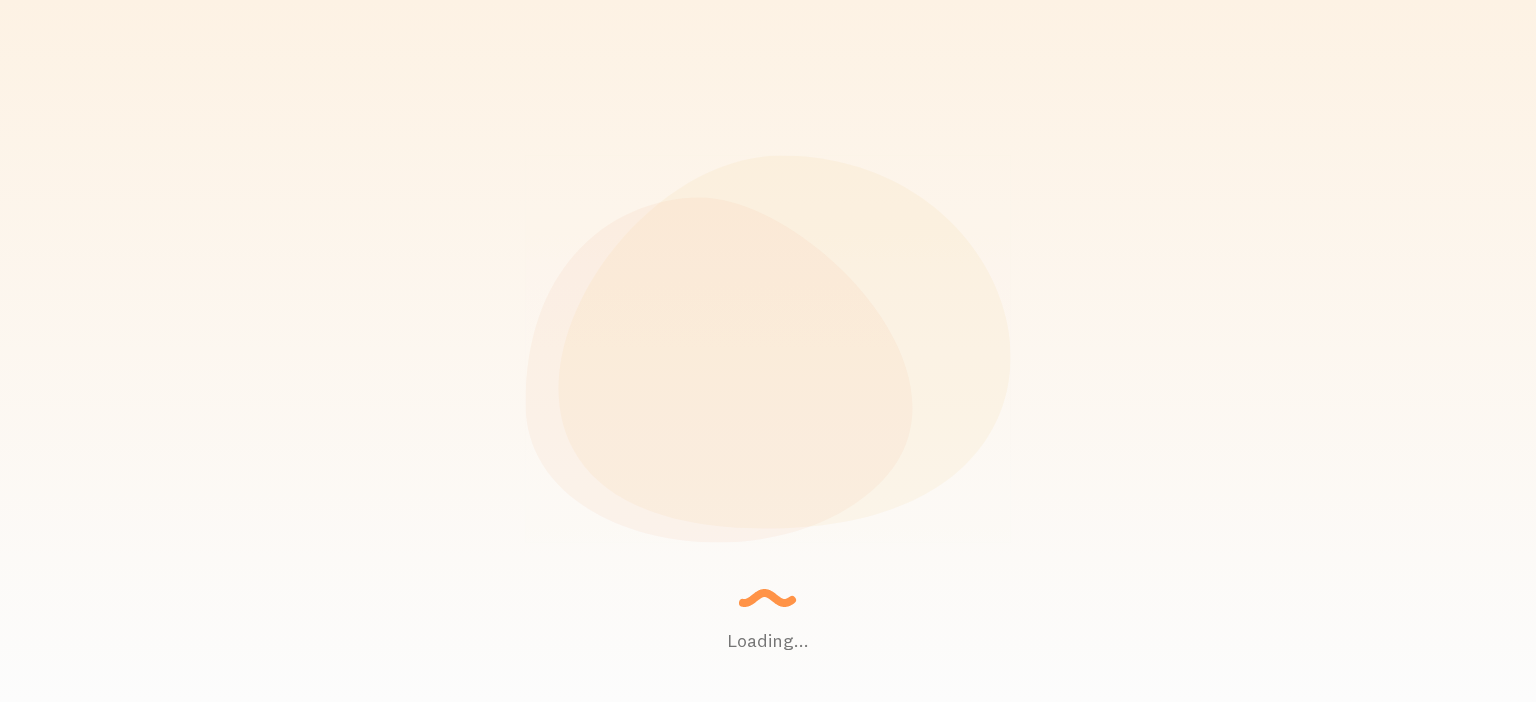 scroll, scrollTop: 0, scrollLeft: 0, axis: both 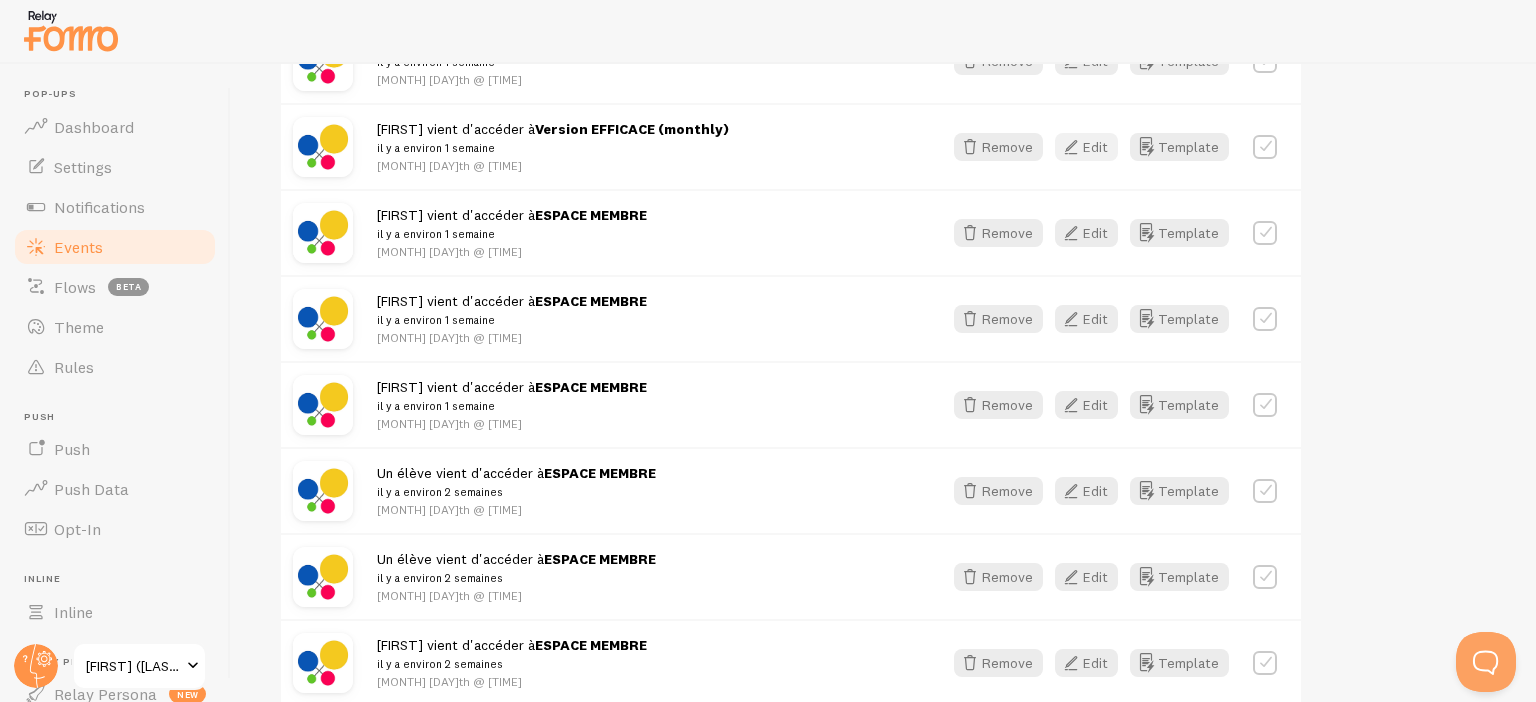 click on "Edit" at bounding box center (1086, 147) 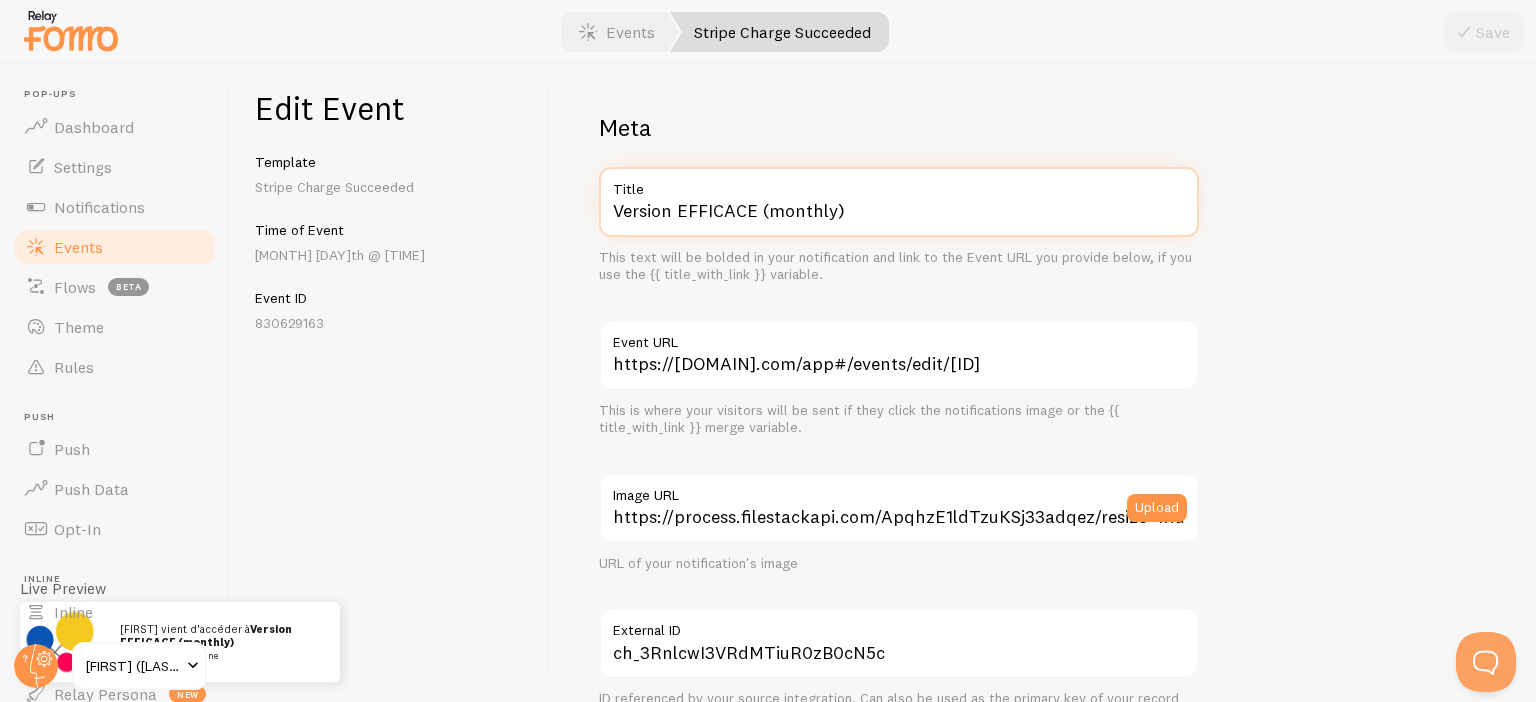 drag, startPoint x: 884, startPoint y: 213, endPoint x: 372, endPoint y: 208, distance: 512.0244 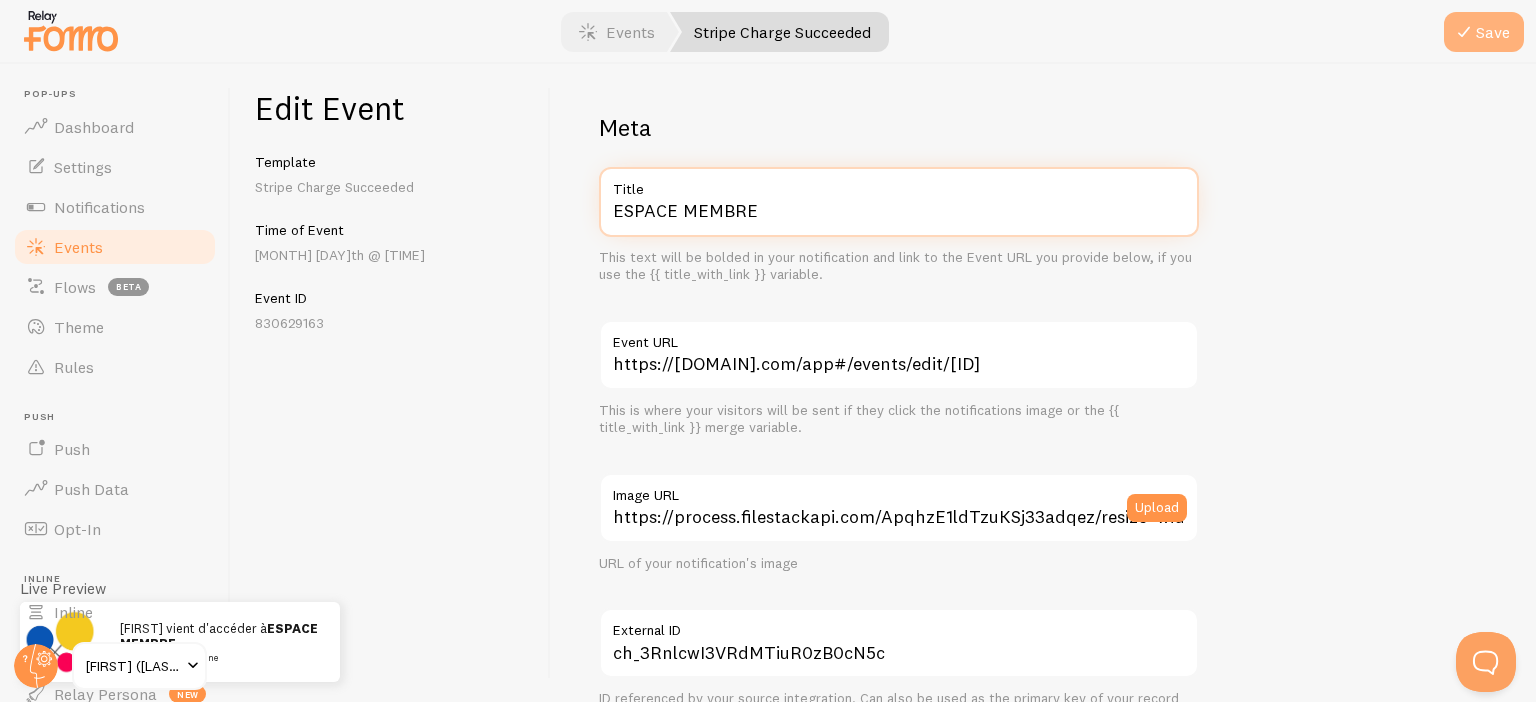 type on "ESPACE MEMBRE" 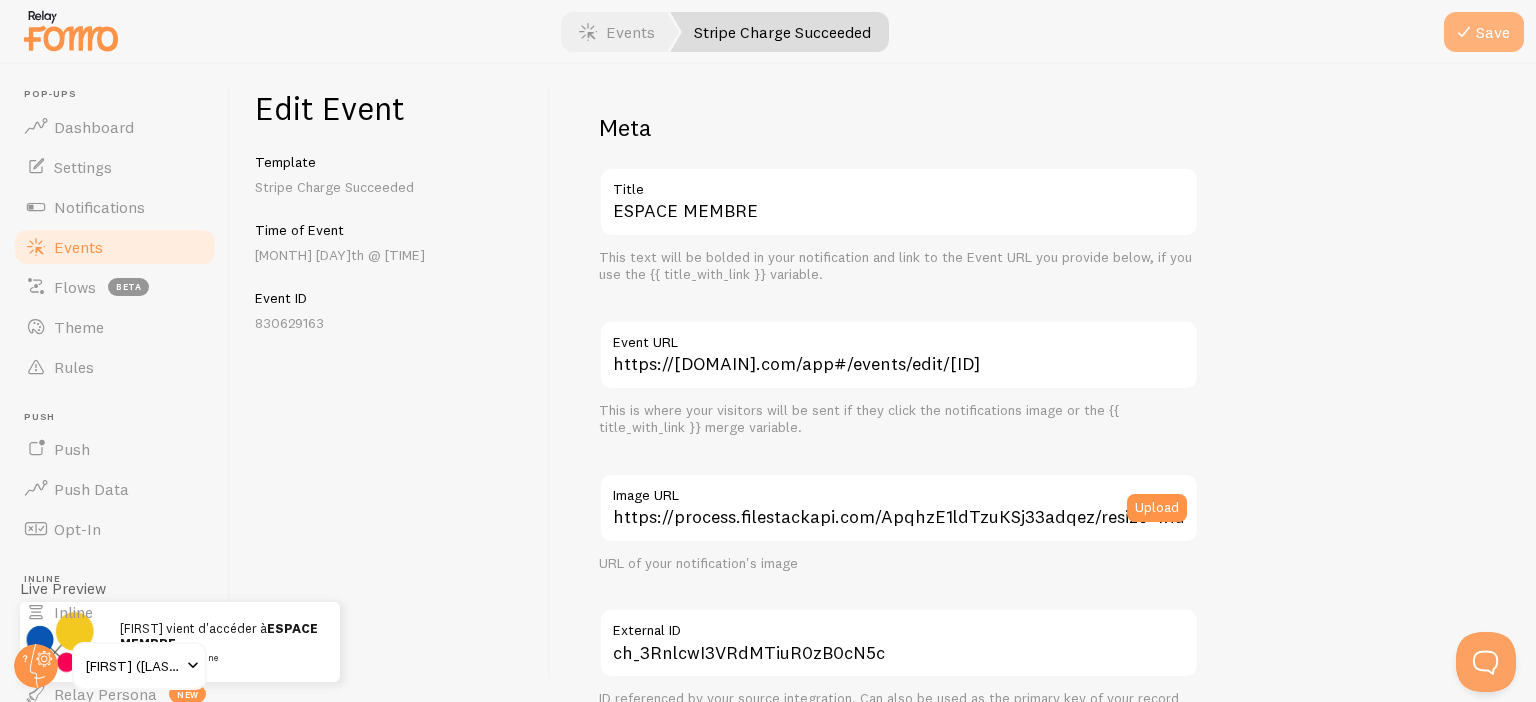 click on "Save" at bounding box center (1484, 32) 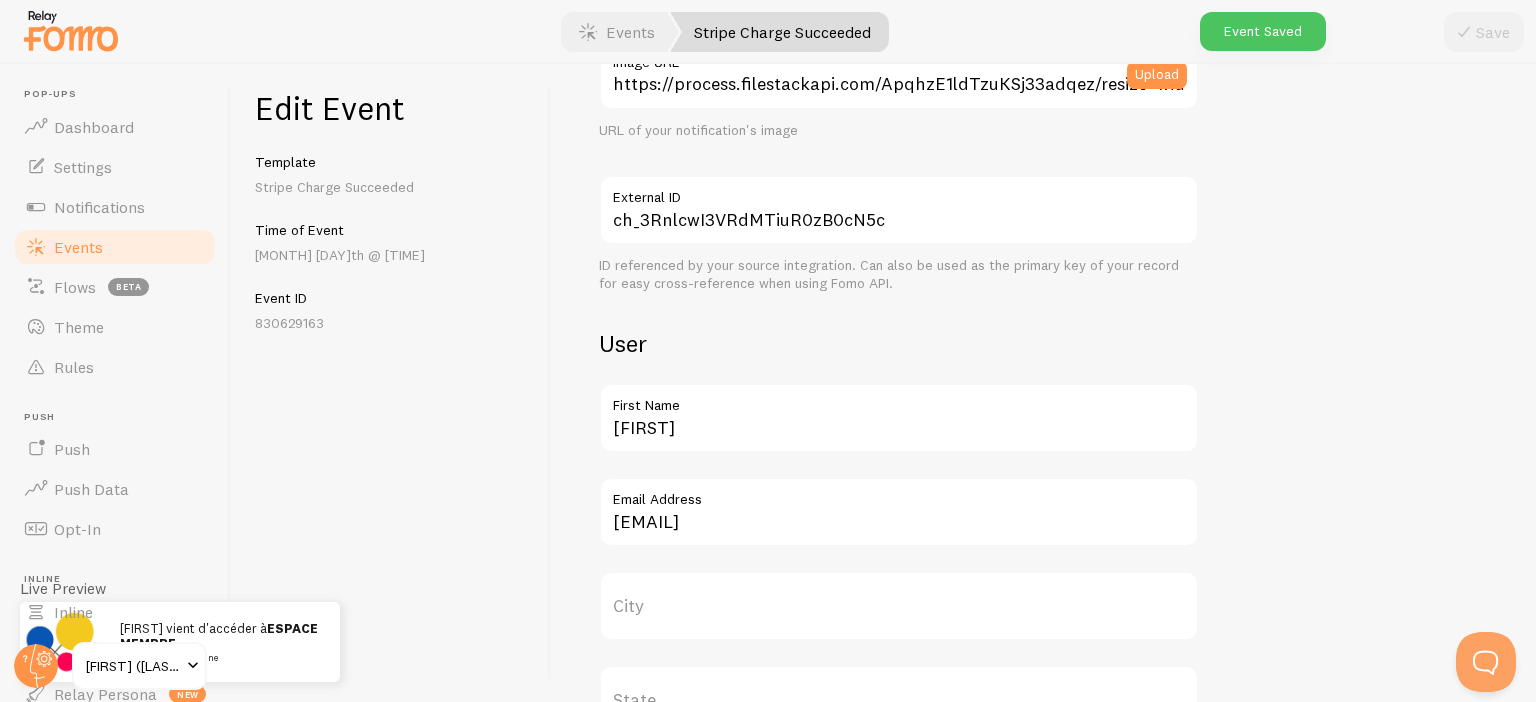 scroll, scrollTop: 533, scrollLeft: 0, axis: vertical 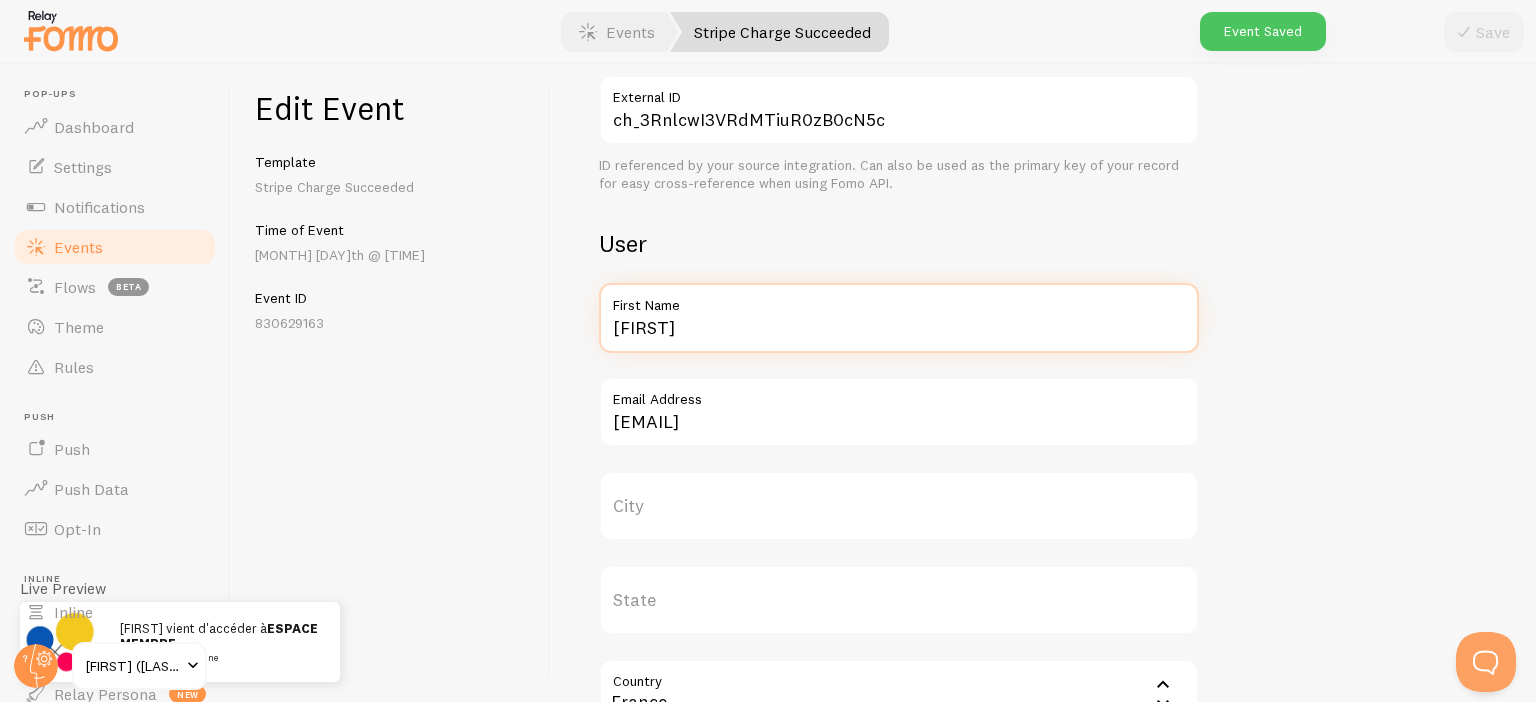 drag, startPoint x: 688, startPoint y: 329, endPoint x: 560, endPoint y: 337, distance: 128.24976 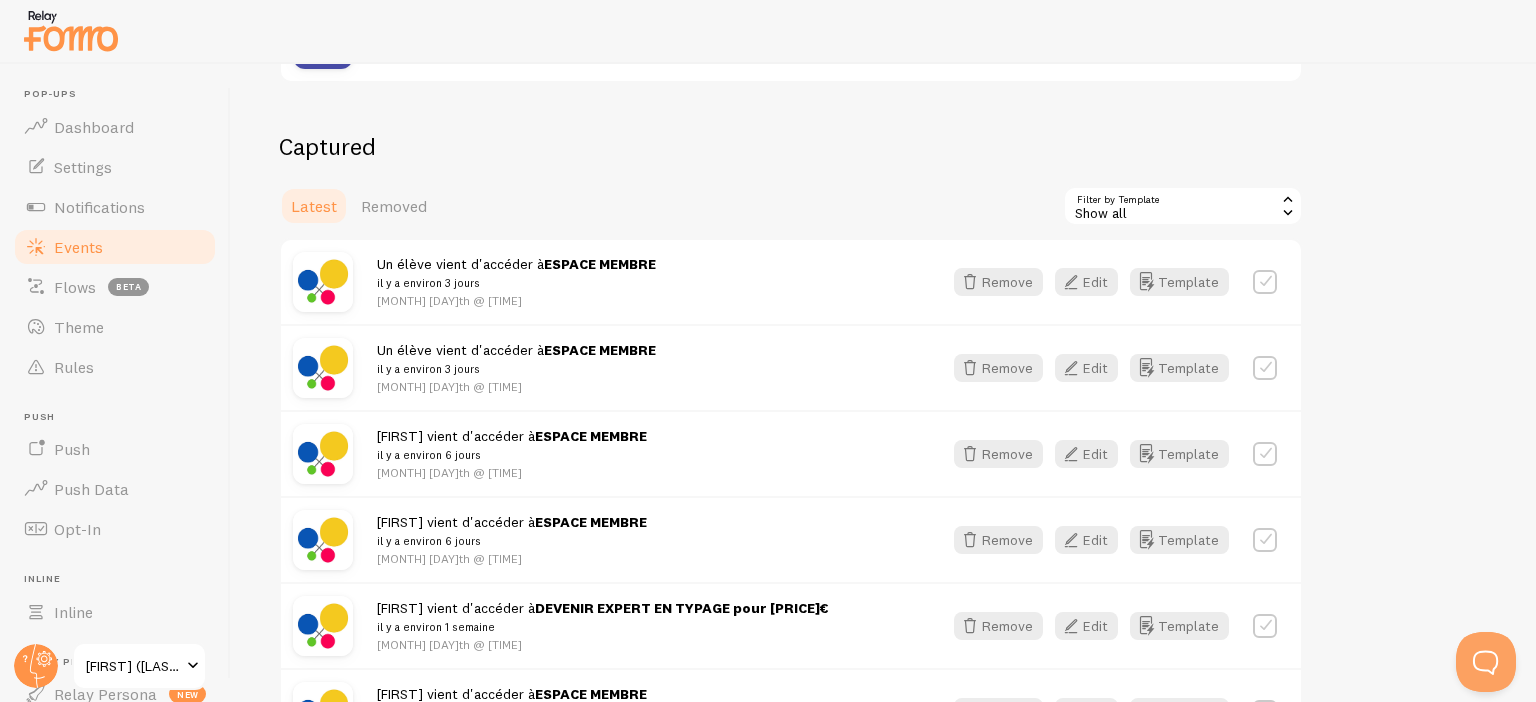 scroll, scrollTop: 466, scrollLeft: 0, axis: vertical 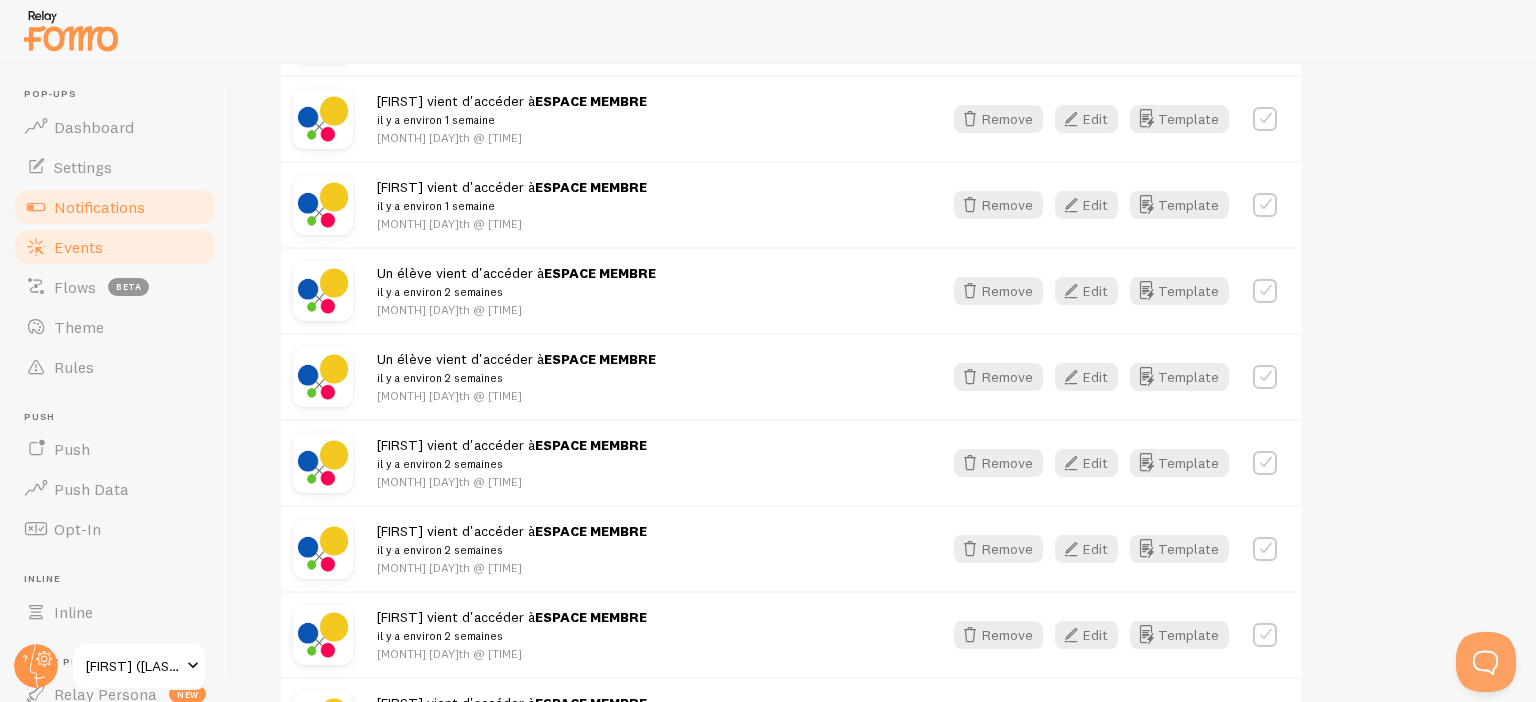 click on "Notifications" at bounding box center (99, 207) 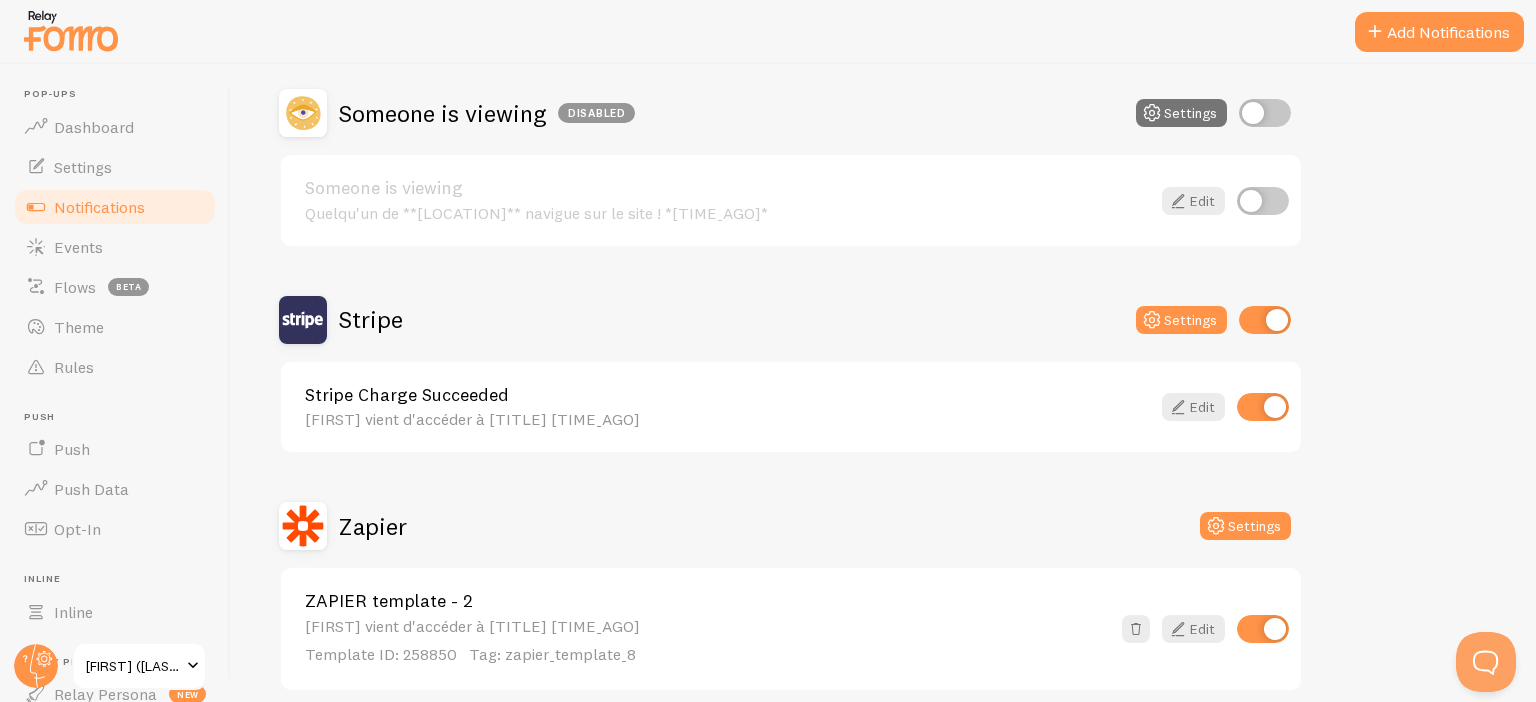 scroll, scrollTop: 1092, scrollLeft: 0, axis: vertical 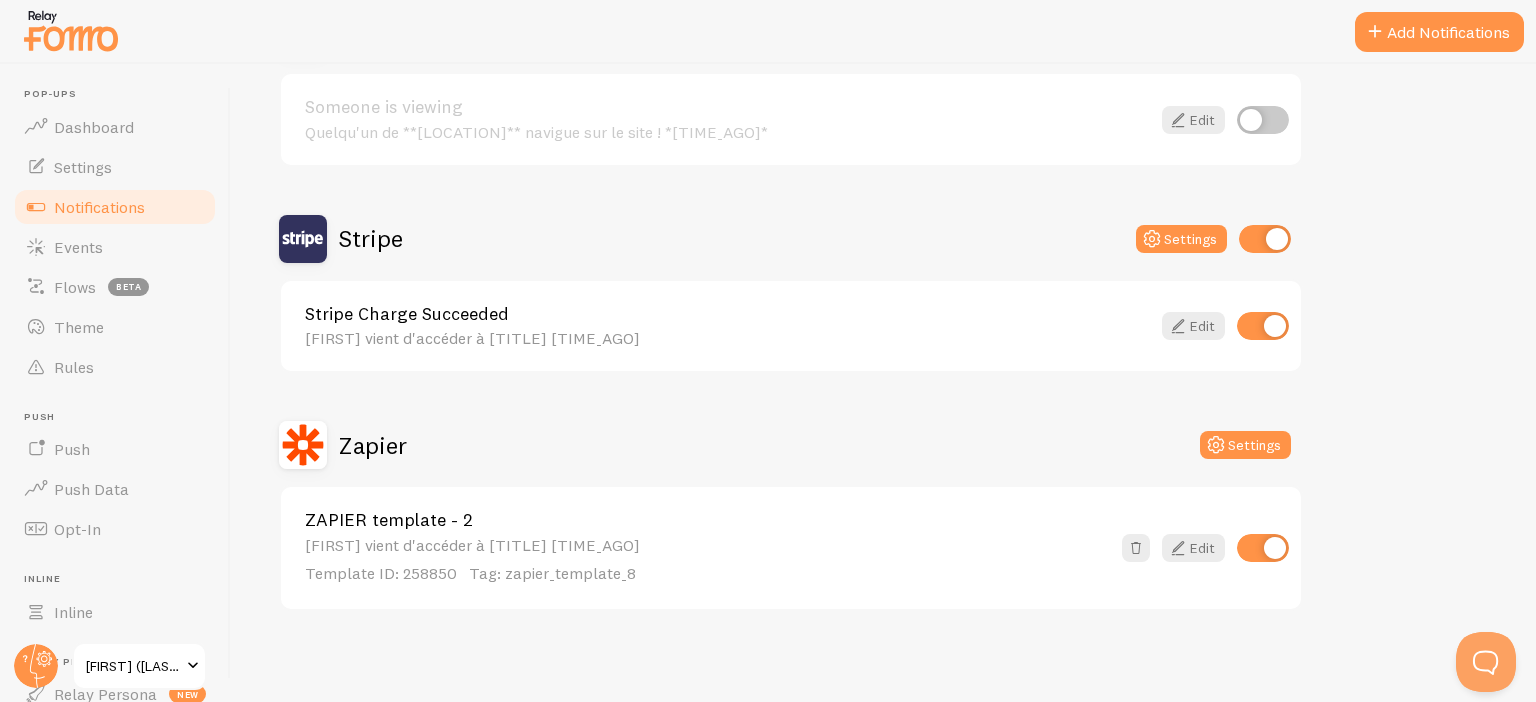 click at bounding box center (1263, 326) 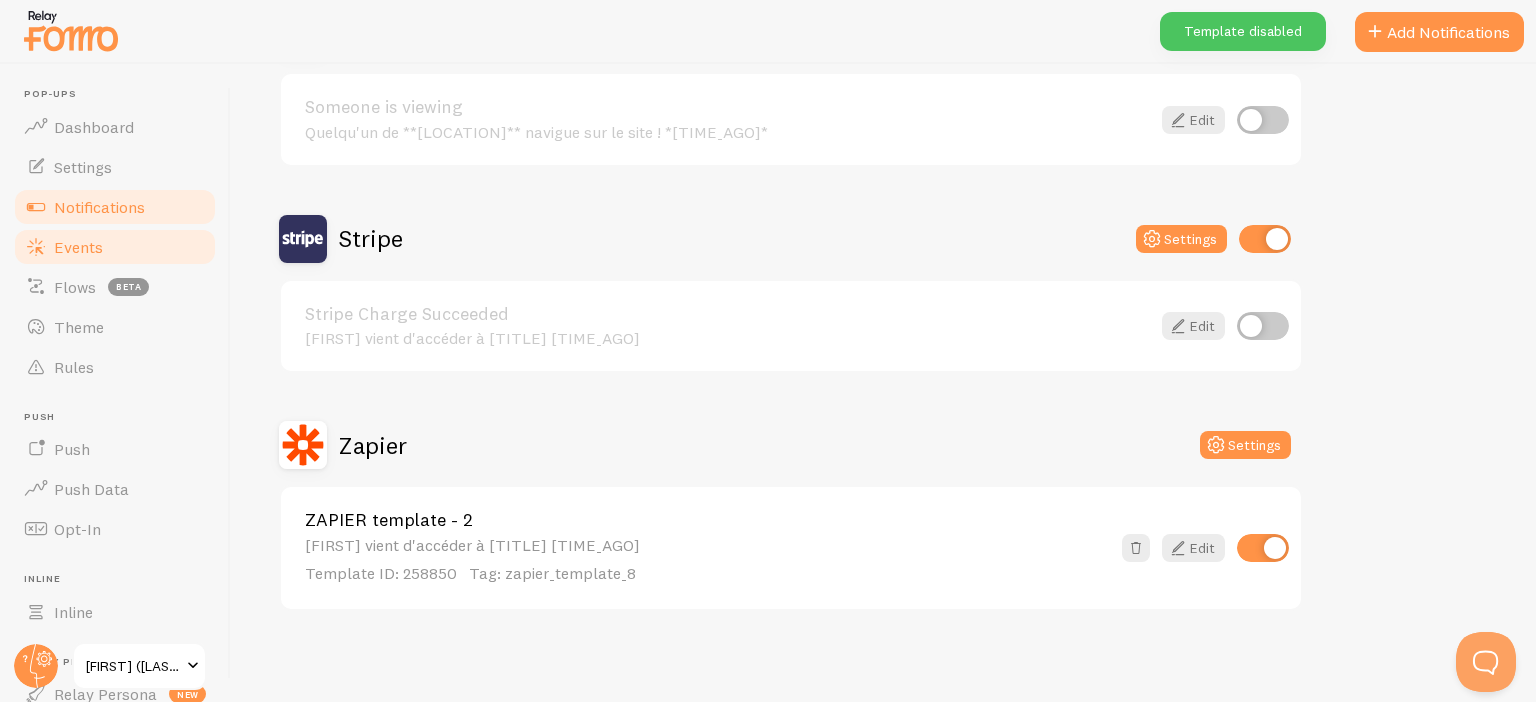 click on "Events" at bounding box center (78, 247) 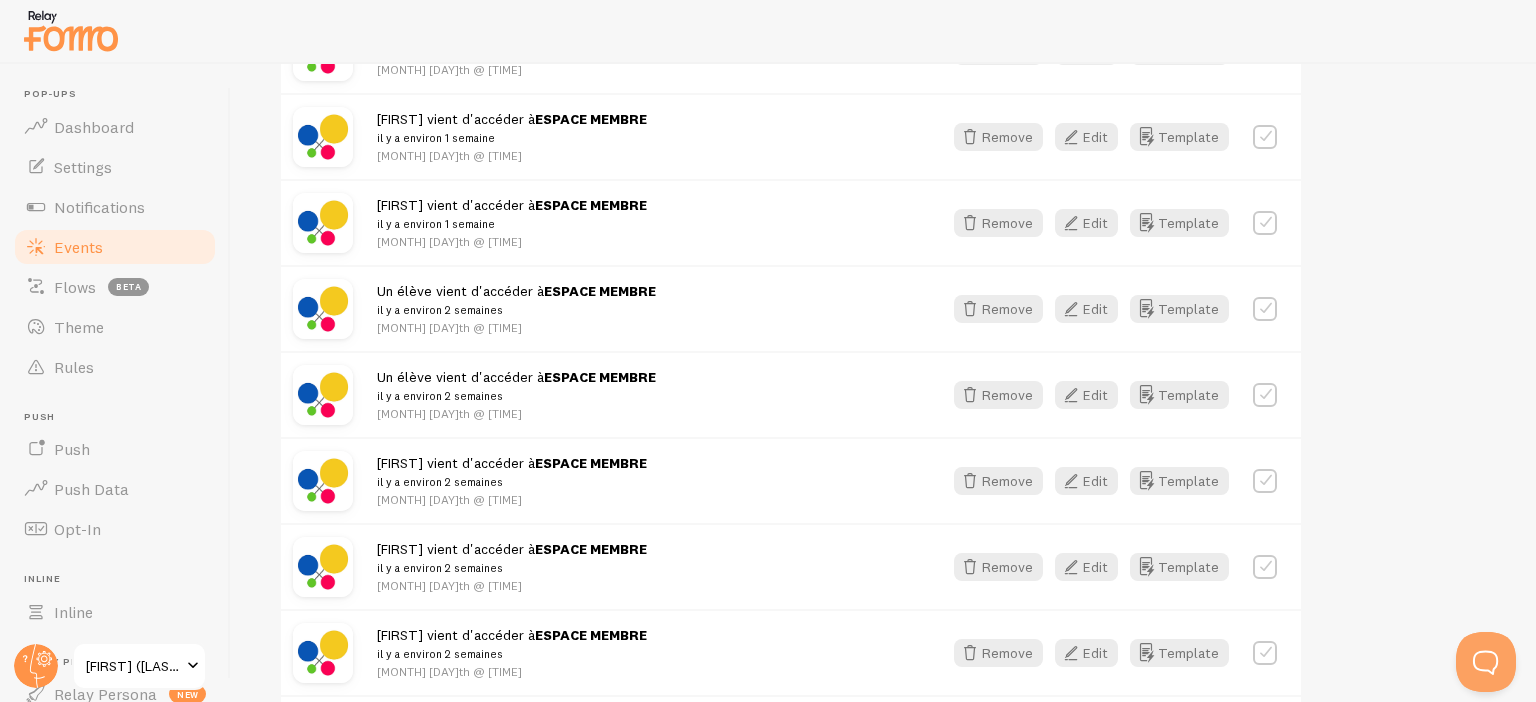 scroll, scrollTop: 1466, scrollLeft: 0, axis: vertical 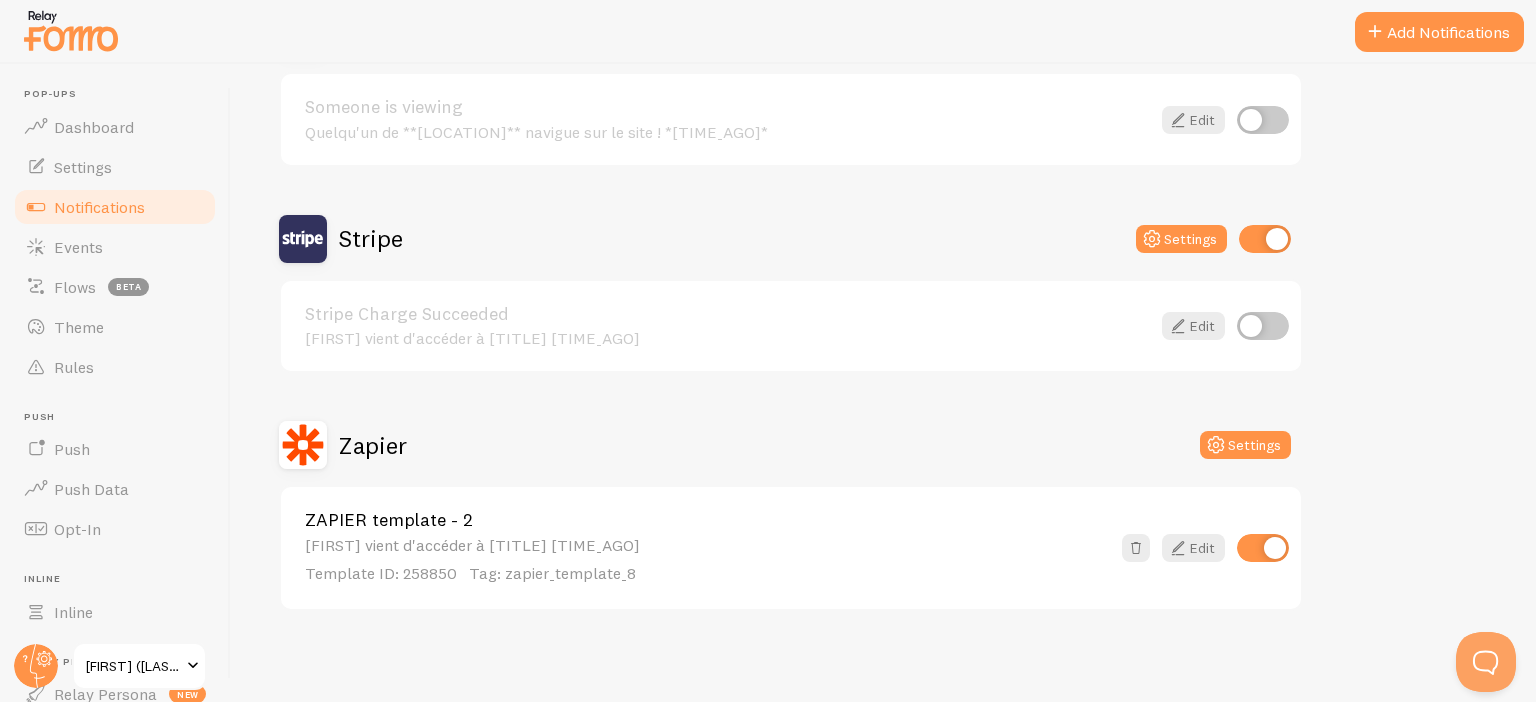 click at bounding box center [1263, 326] 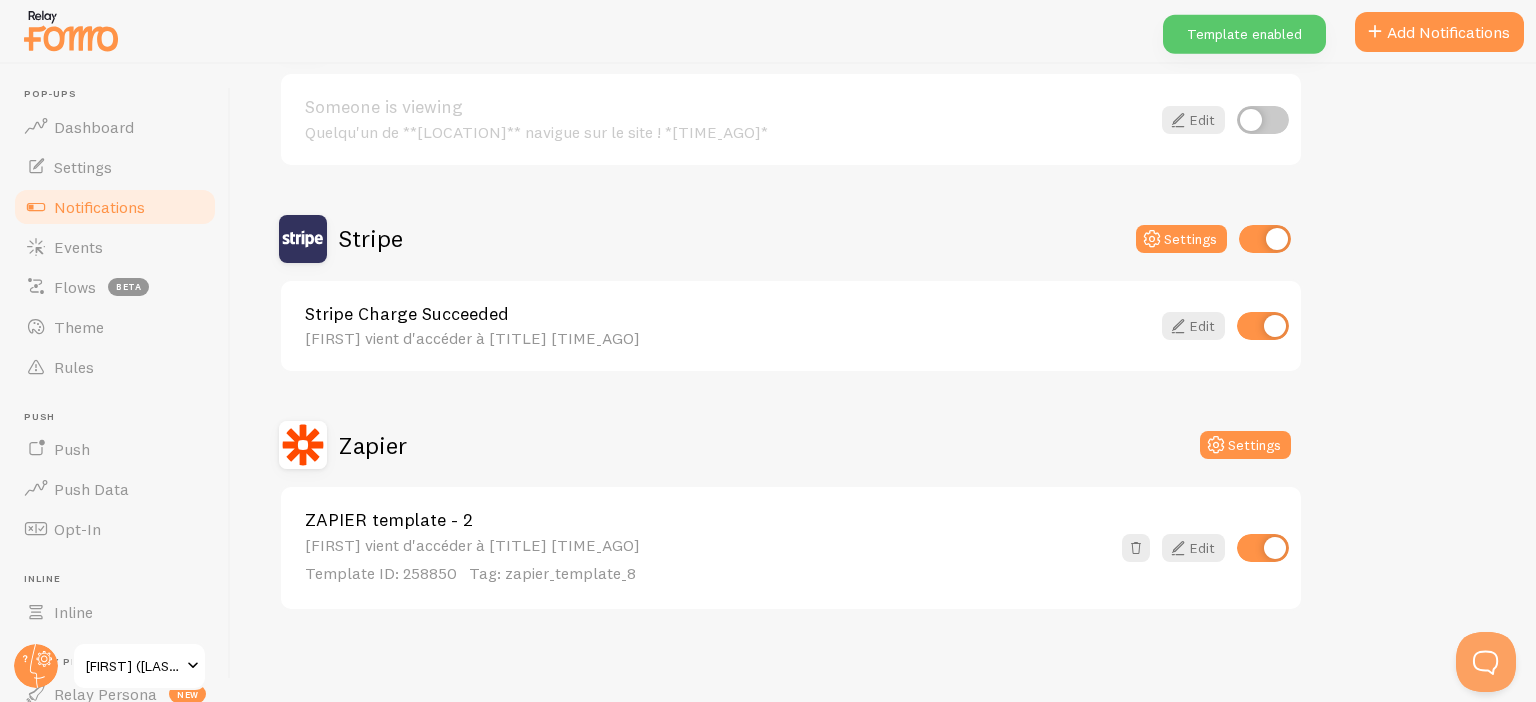 click at bounding box center (1263, 548) 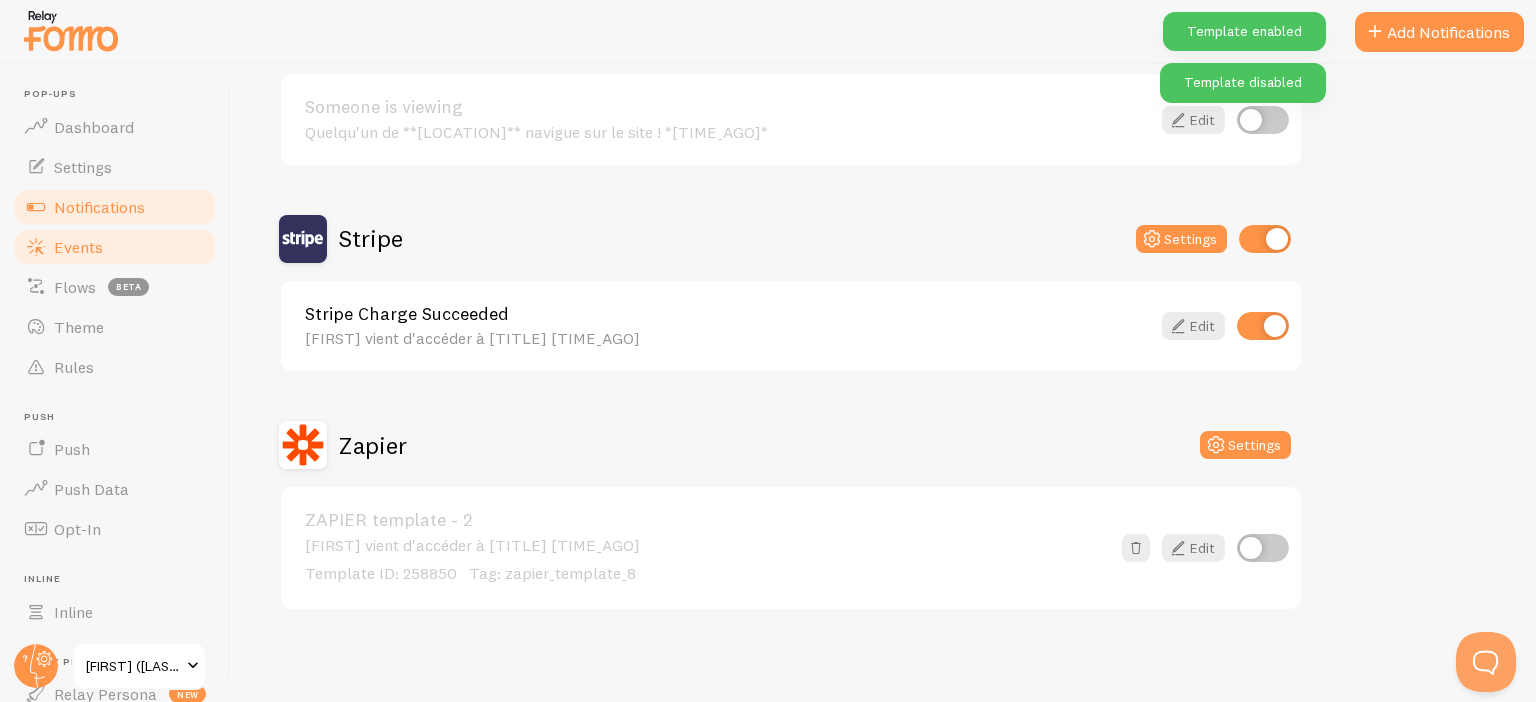 click on "Events" at bounding box center [115, 247] 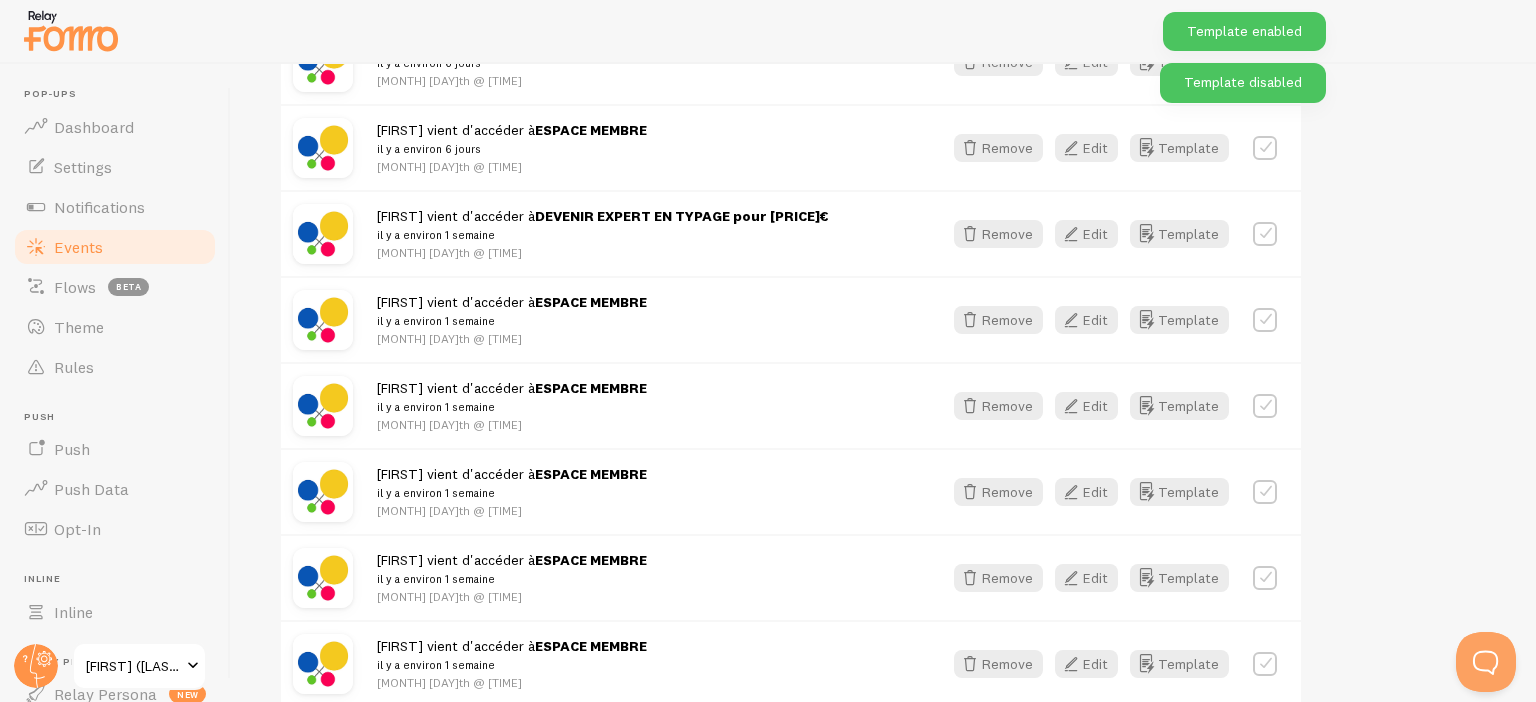 scroll, scrollTop: 933, scrollLeft: 0, axis: vertical 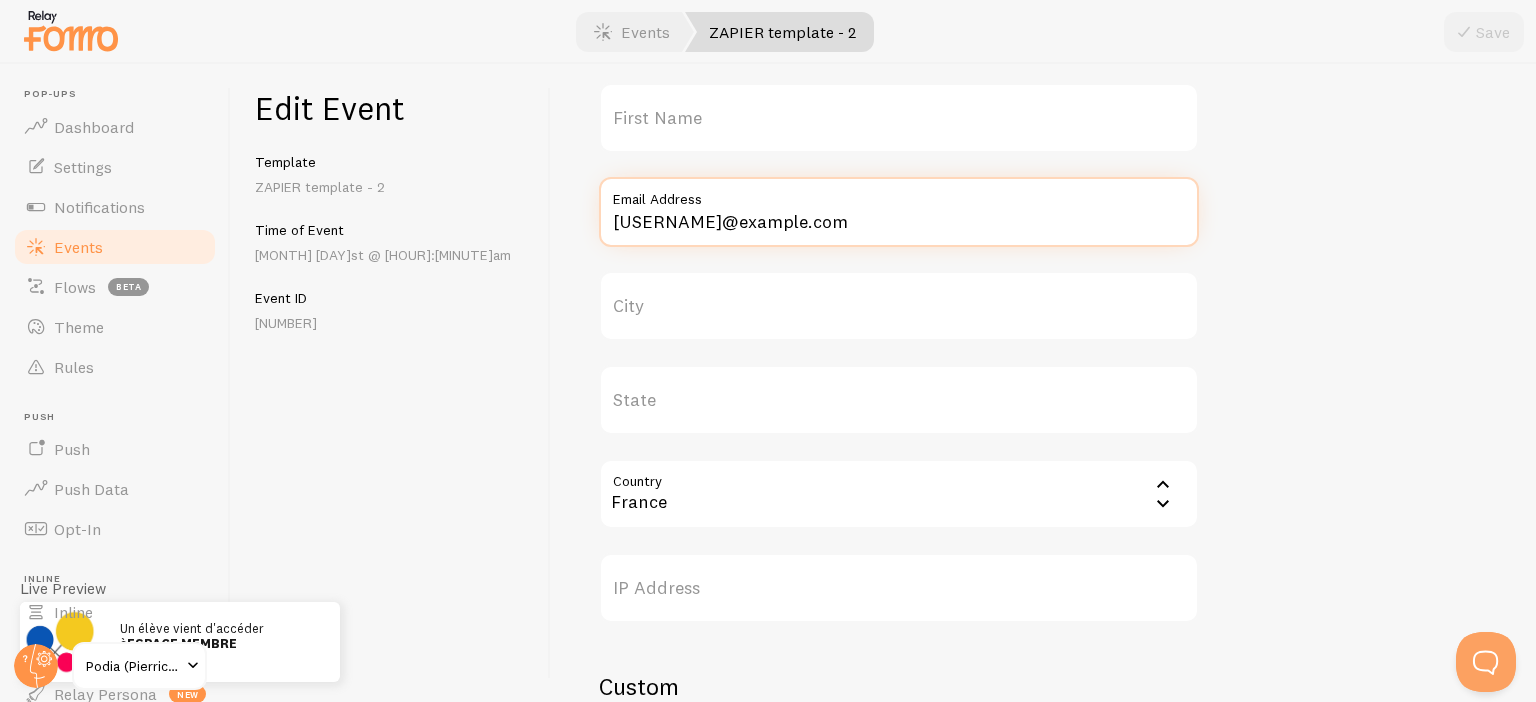 drag, startPoint x: 688, startPoint y: 218, endPoint x: 622, endPoint y: 229, distance: 66.910385 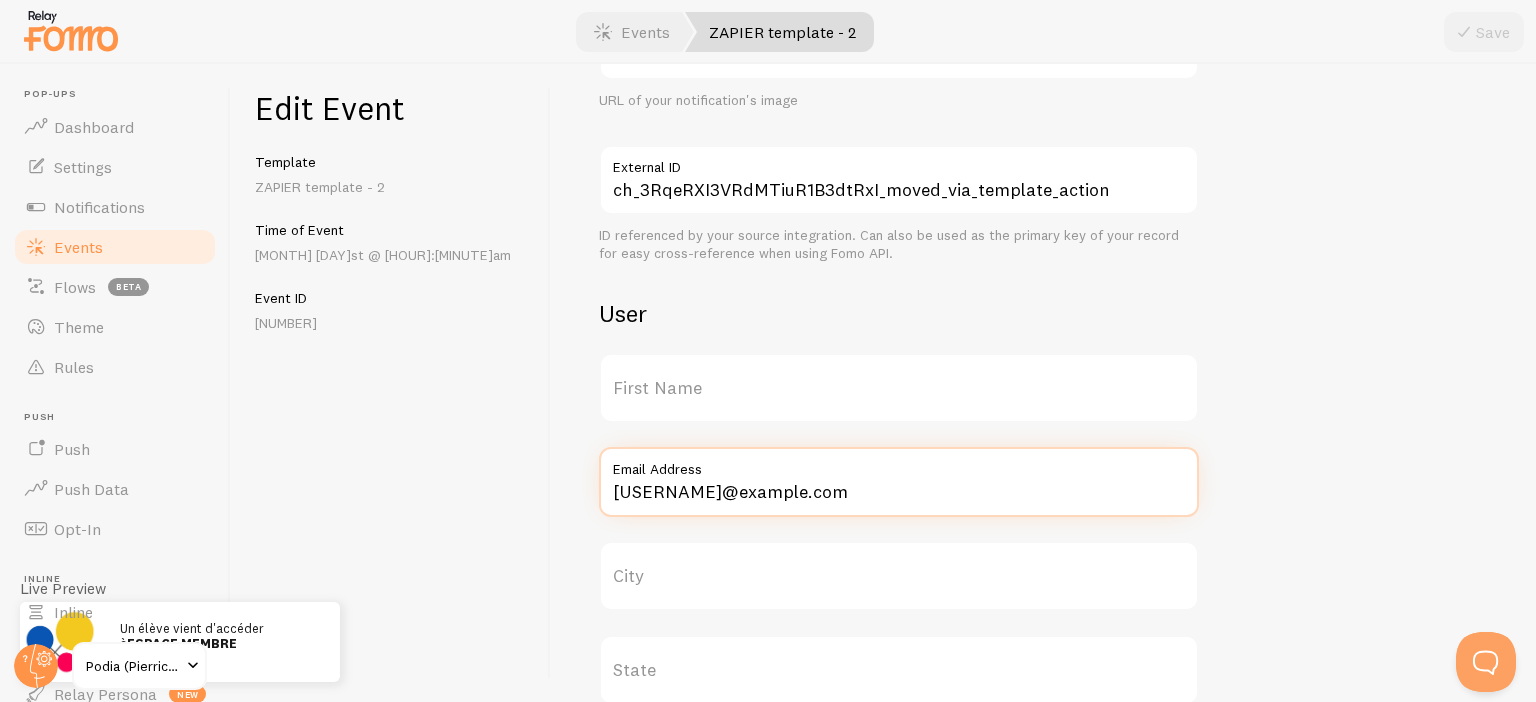 scroll, scrollTop: 533, scrollLeft: 0, axis: vertical 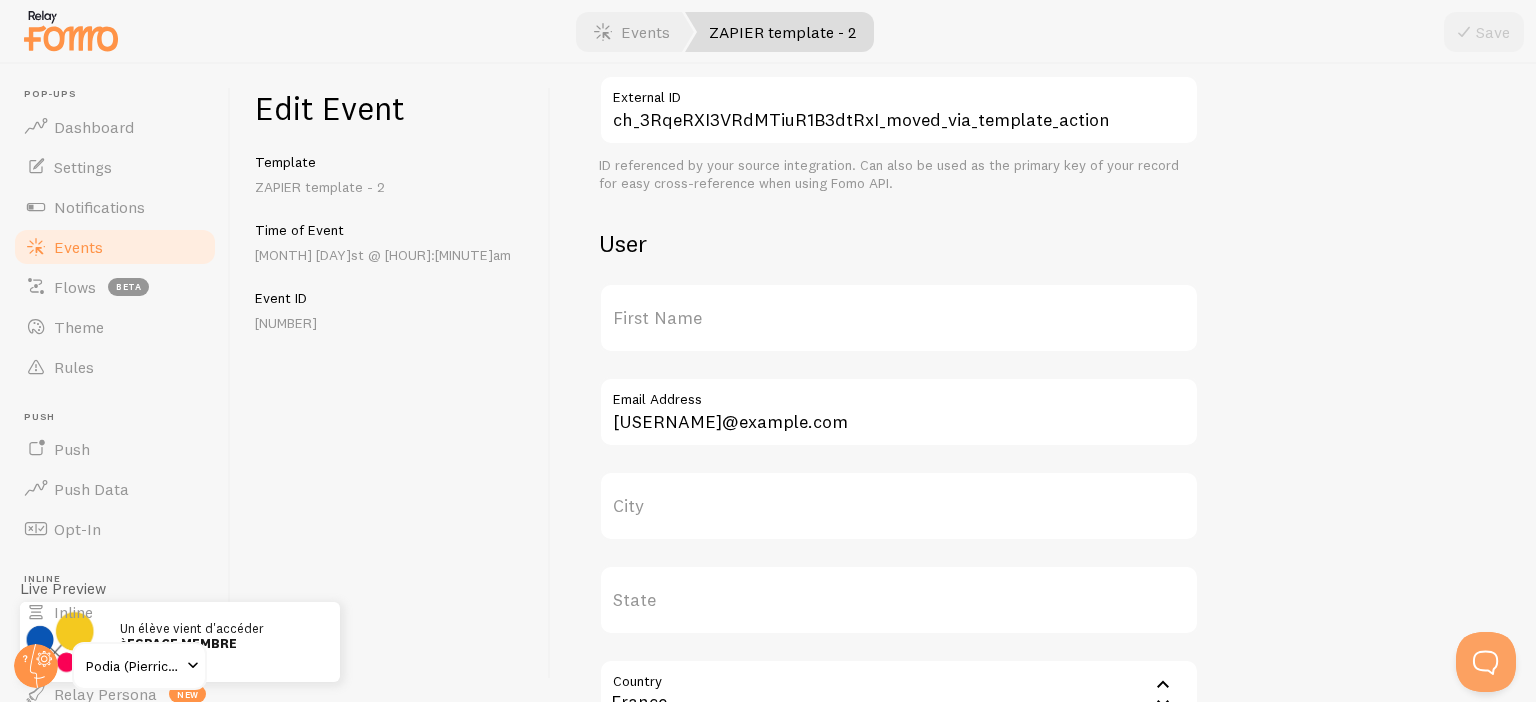 click on "First Name" at bounding box center [899, 318] 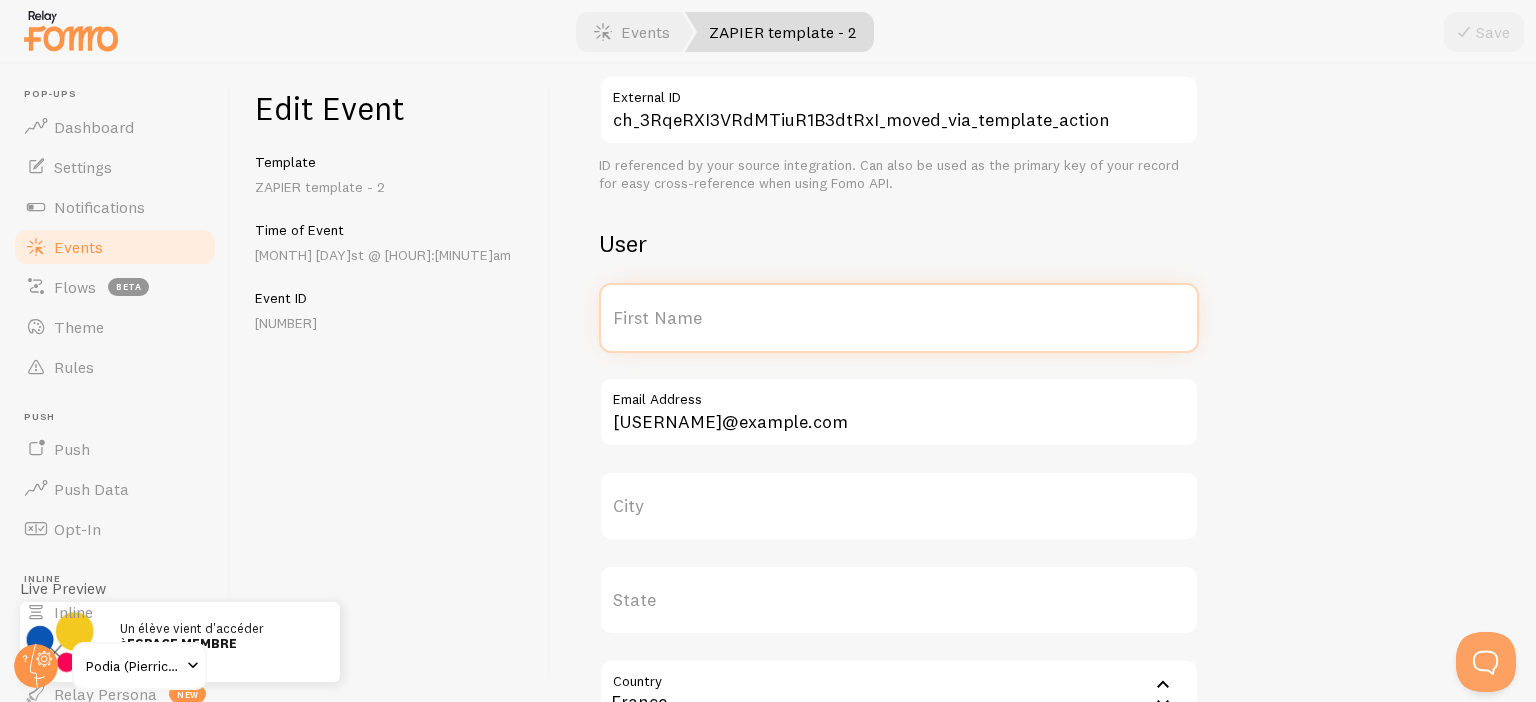 click on "First Name" at bounding box center (899, 318) 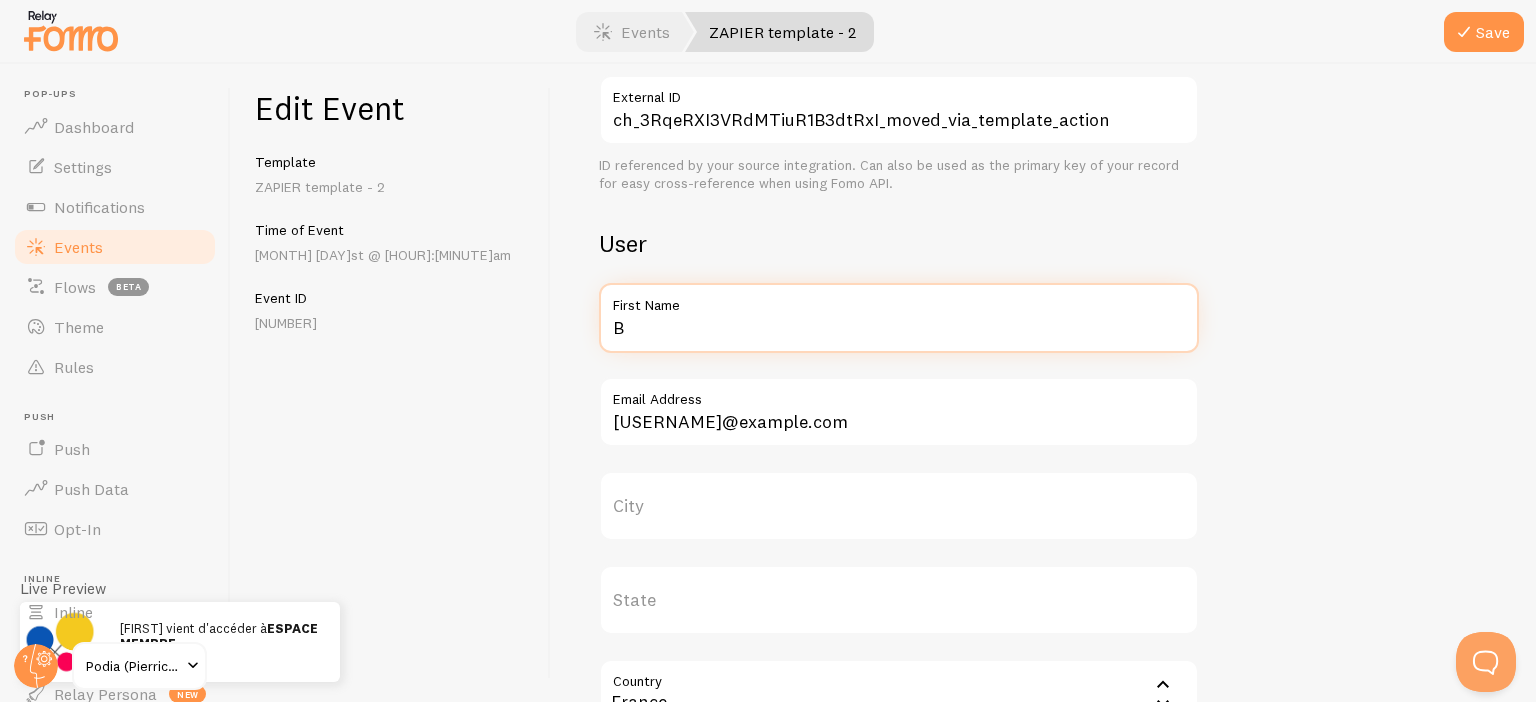 paste on "althazar" 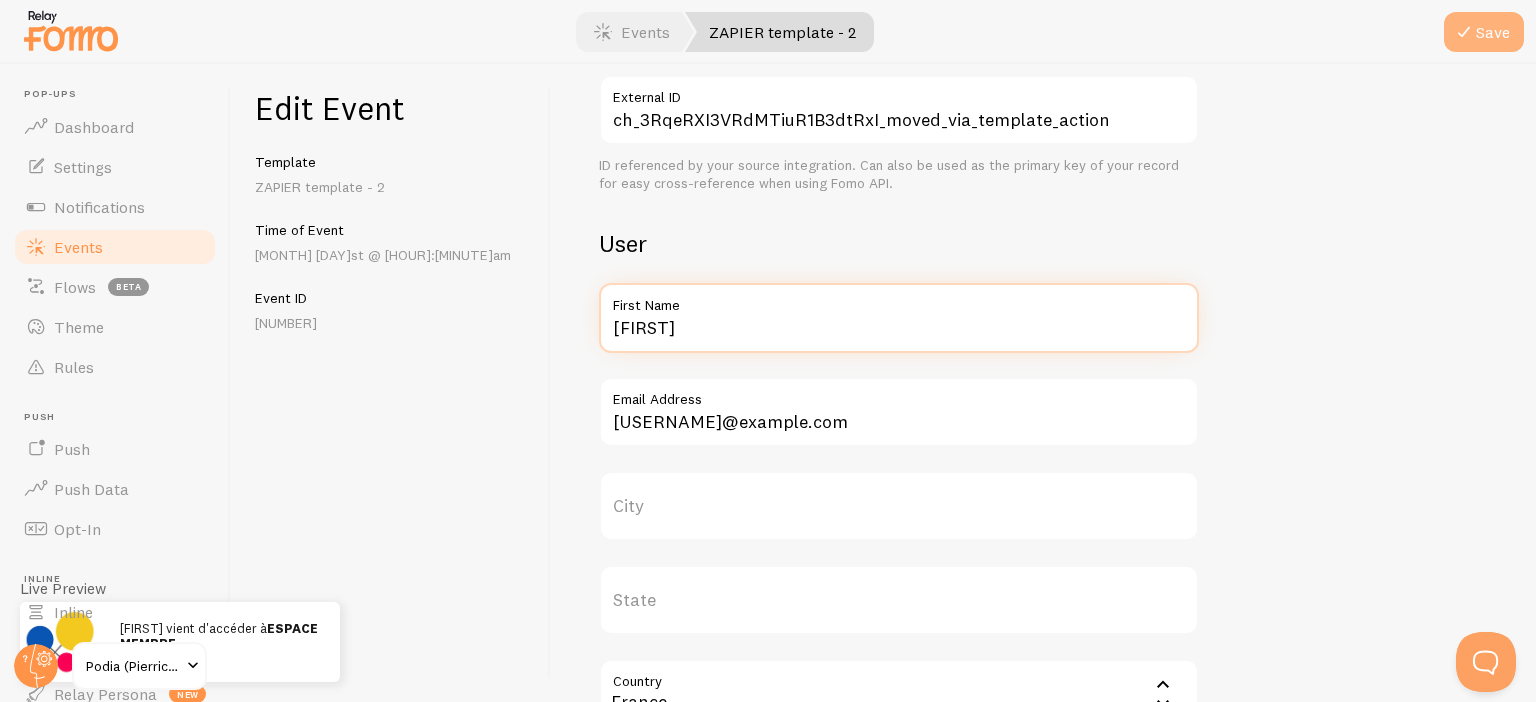 type on "Balthazar" 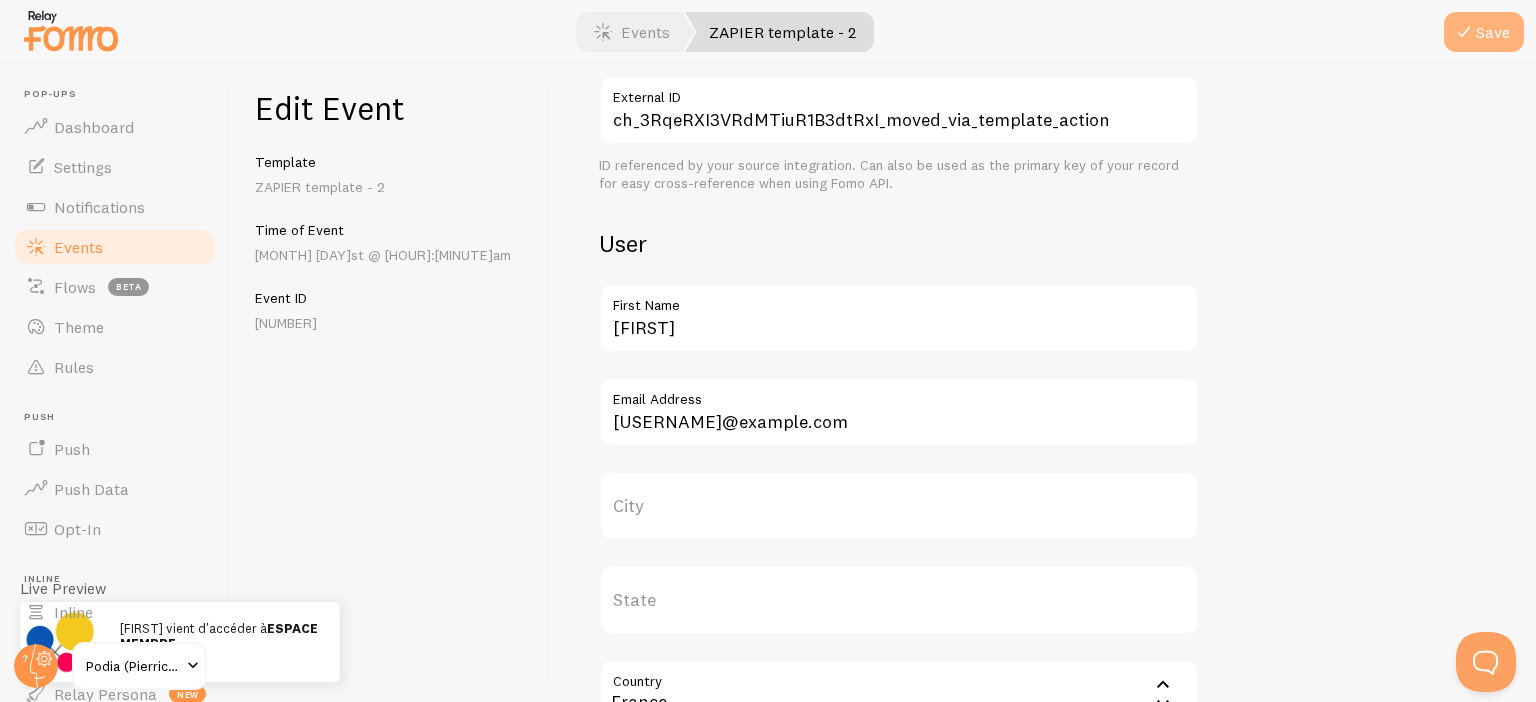 click at bounding box center [1464, 32] 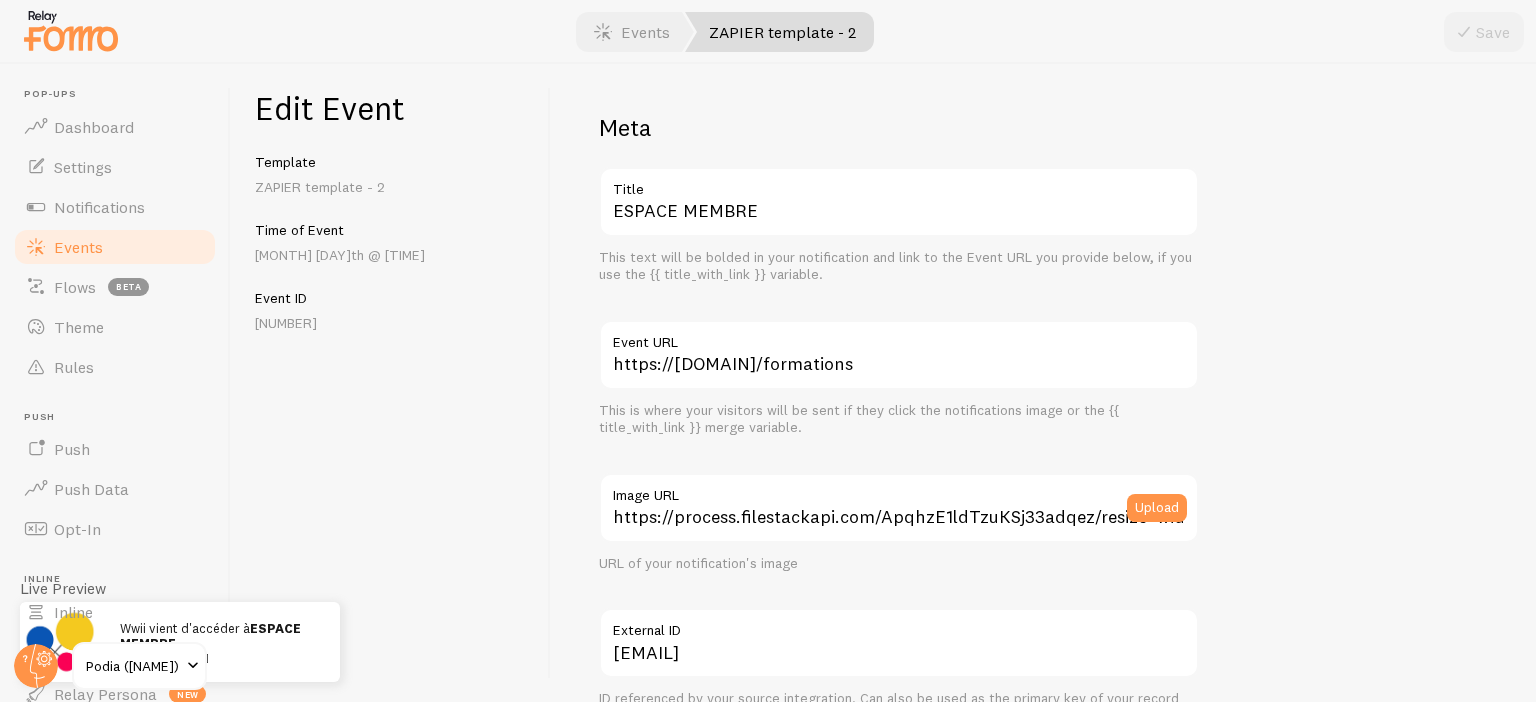 scroll, scrollTop: 0, scrollLeft: 0, axis: both 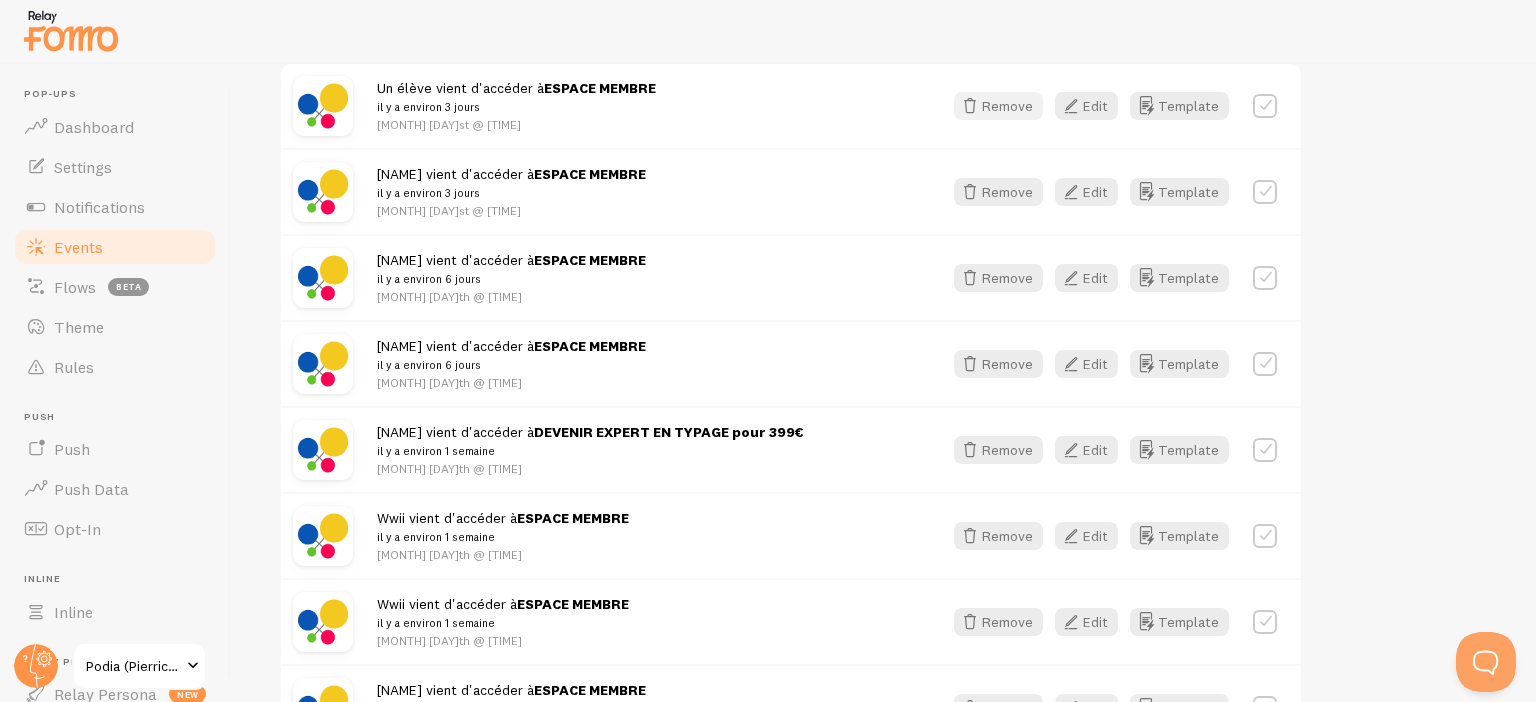 click on "Remove" at bounding box center (998, 106) 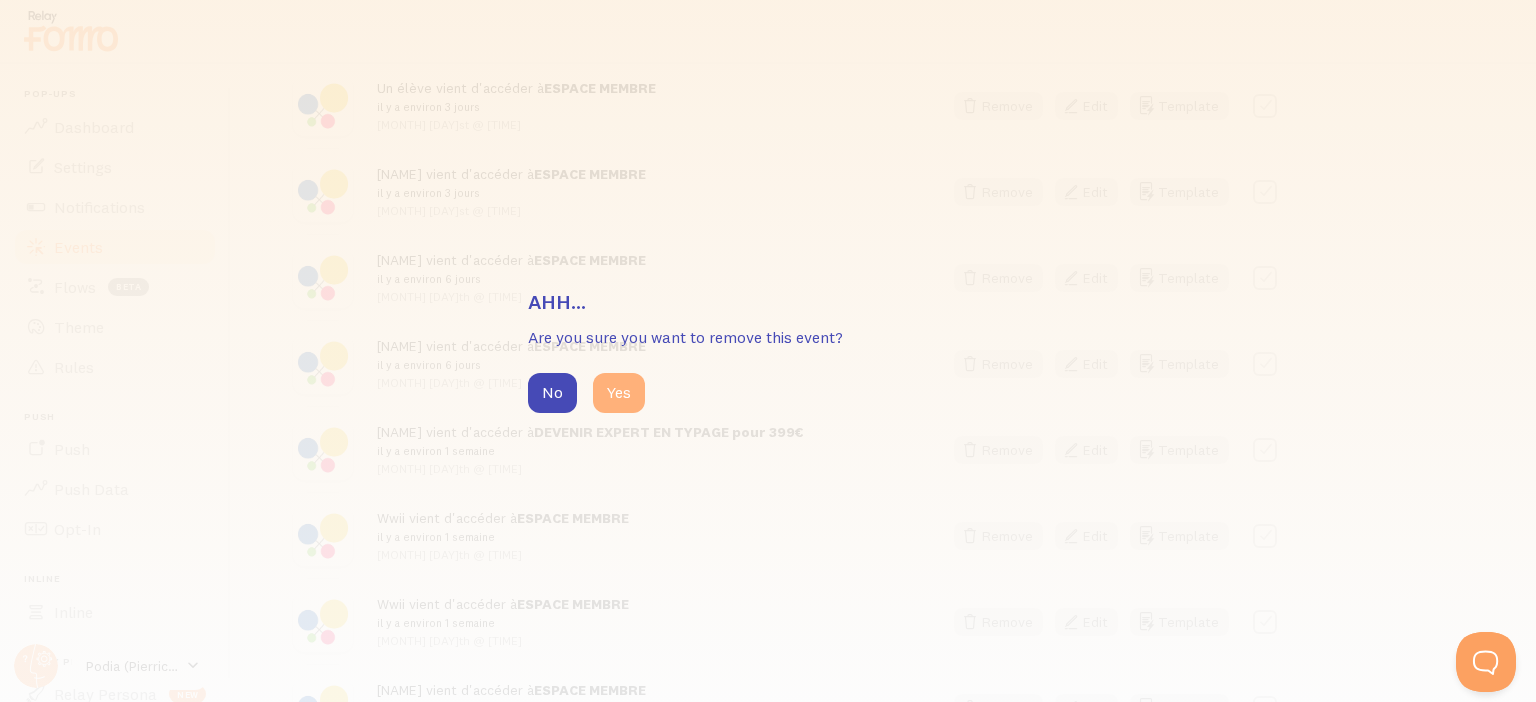 click on "Yes" at bounding box center (619, 393) 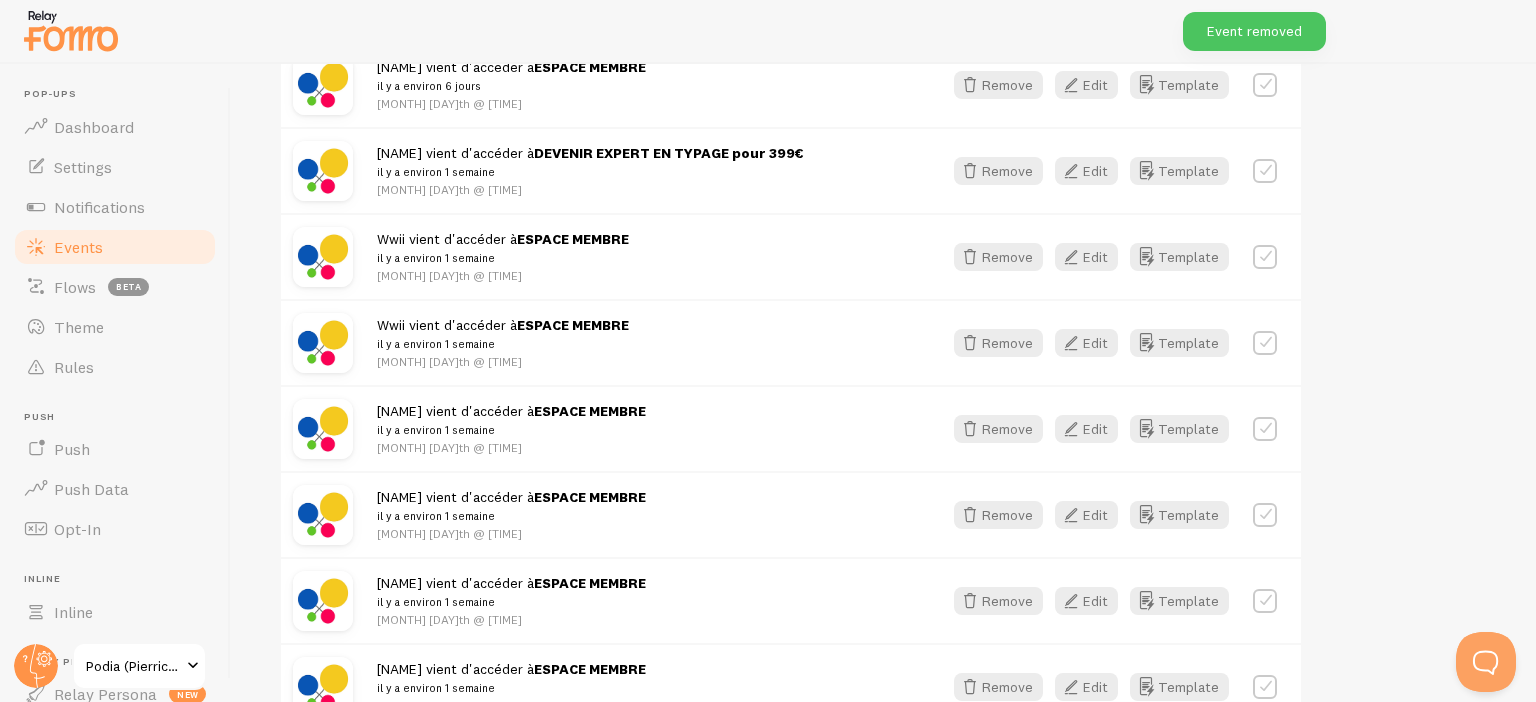 scroll, scrollTop: 733, scrollLeft: 0, axis: vertical 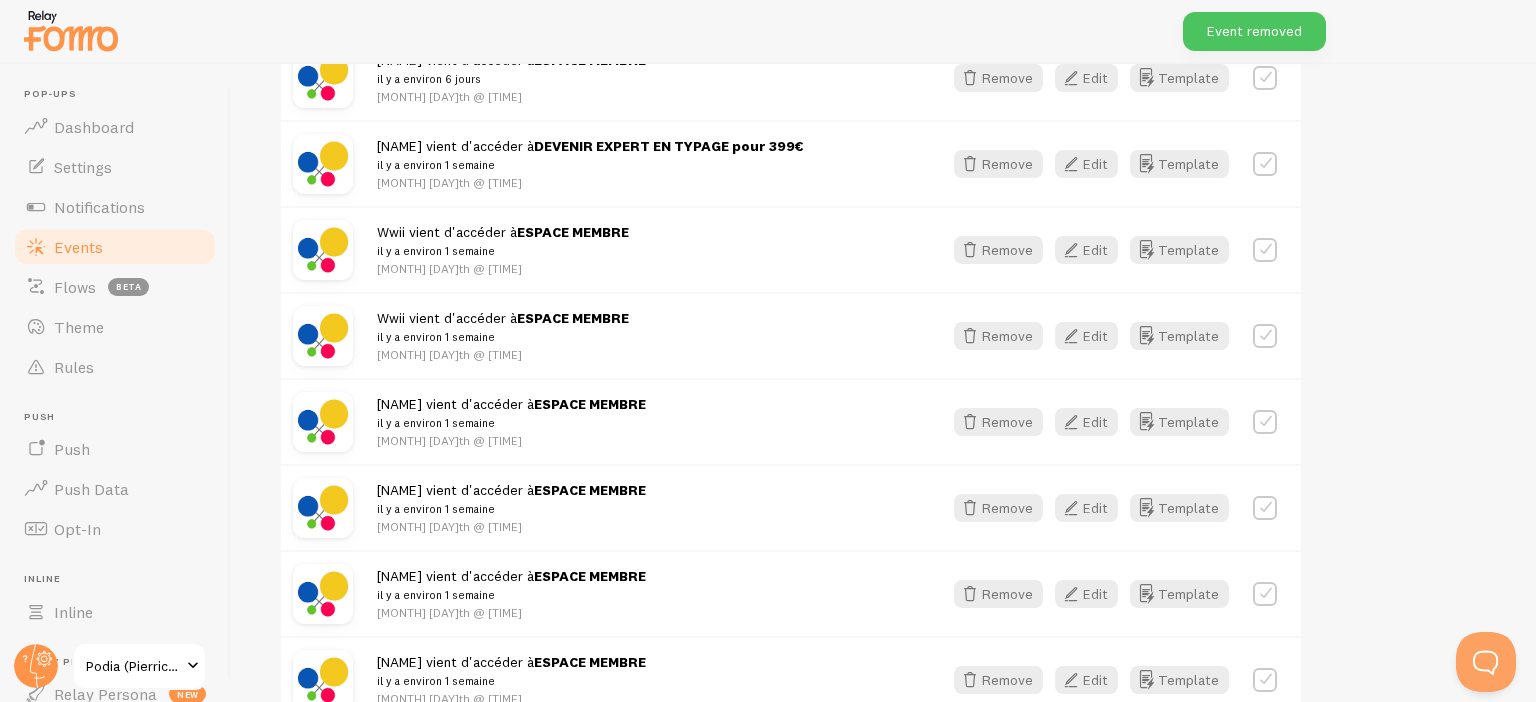 click at bounding box center [1265, 250] 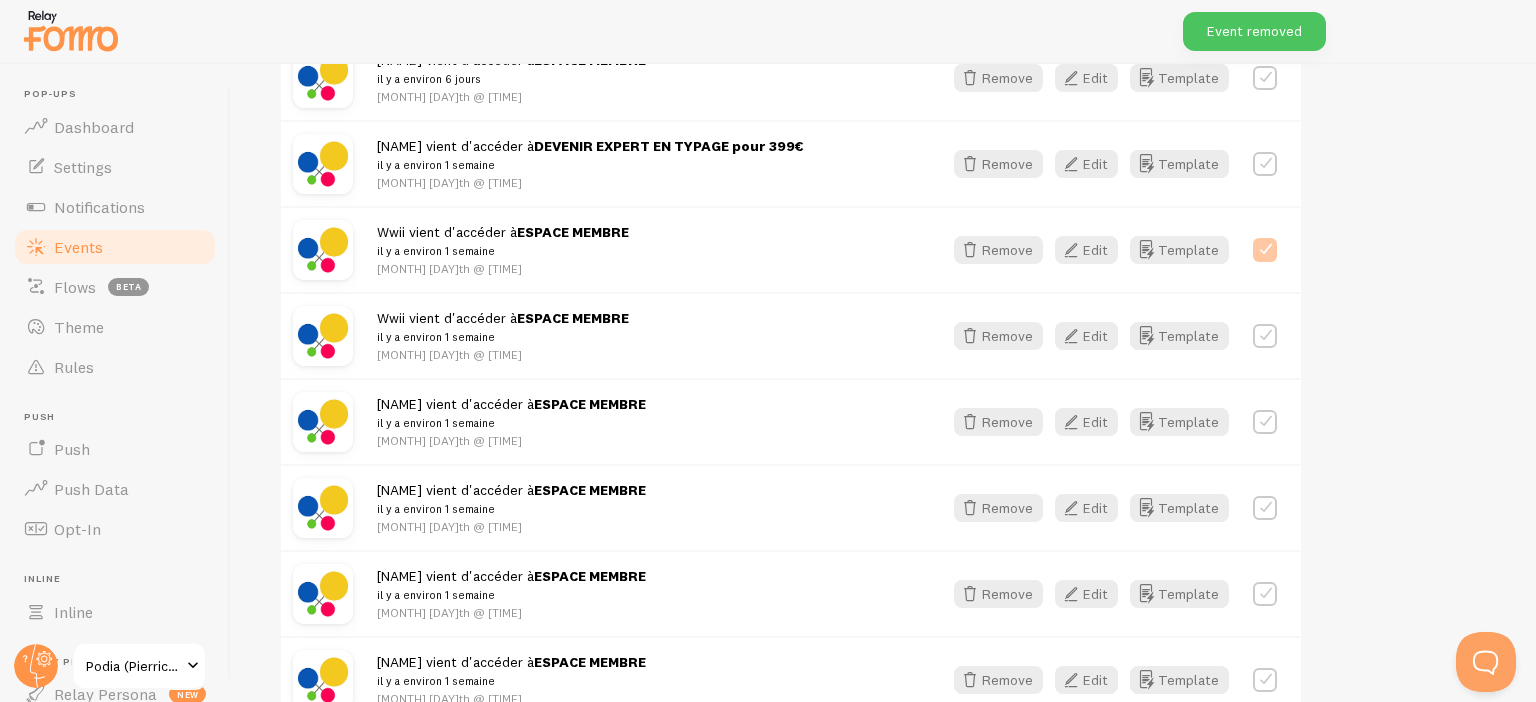 checkbox on "true" 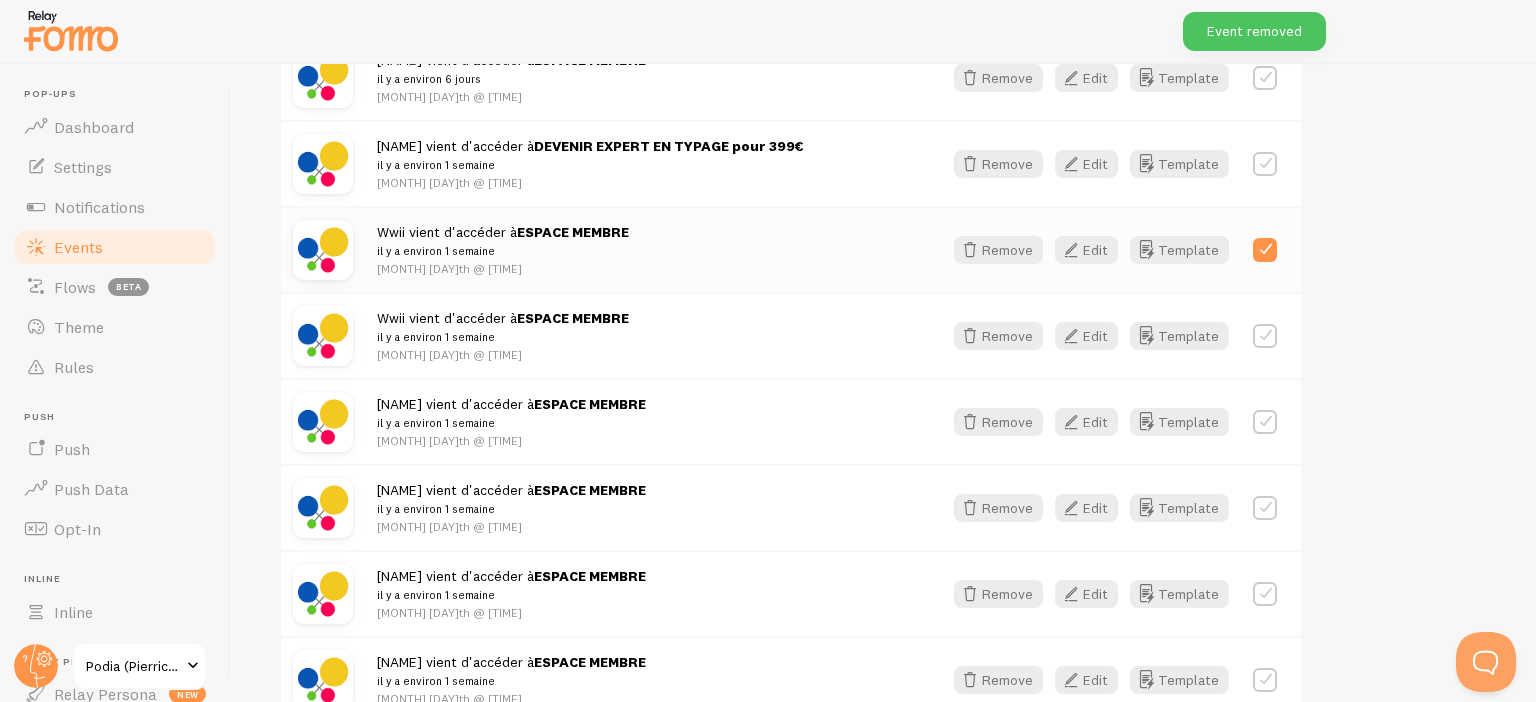 click at bounding box center (1265, 422) 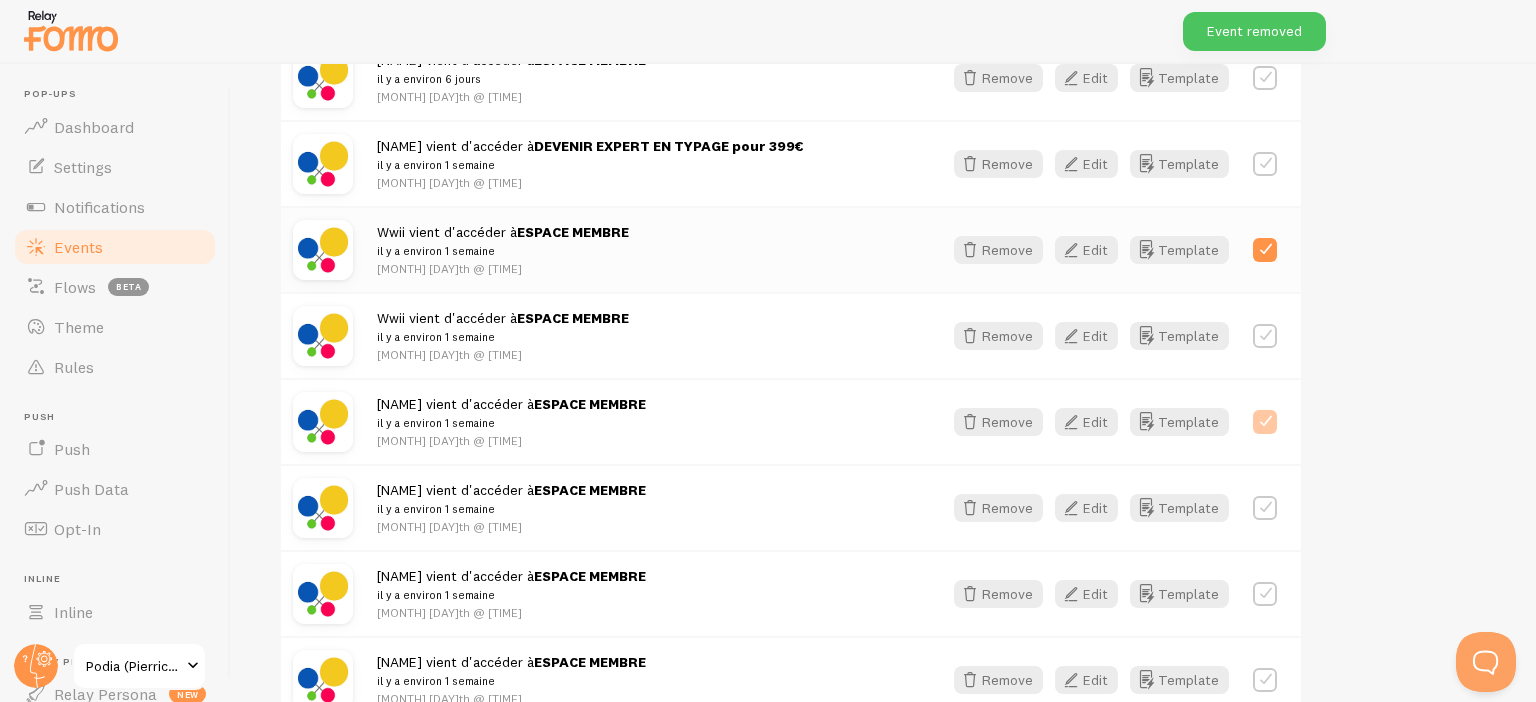 checkbox on "true" 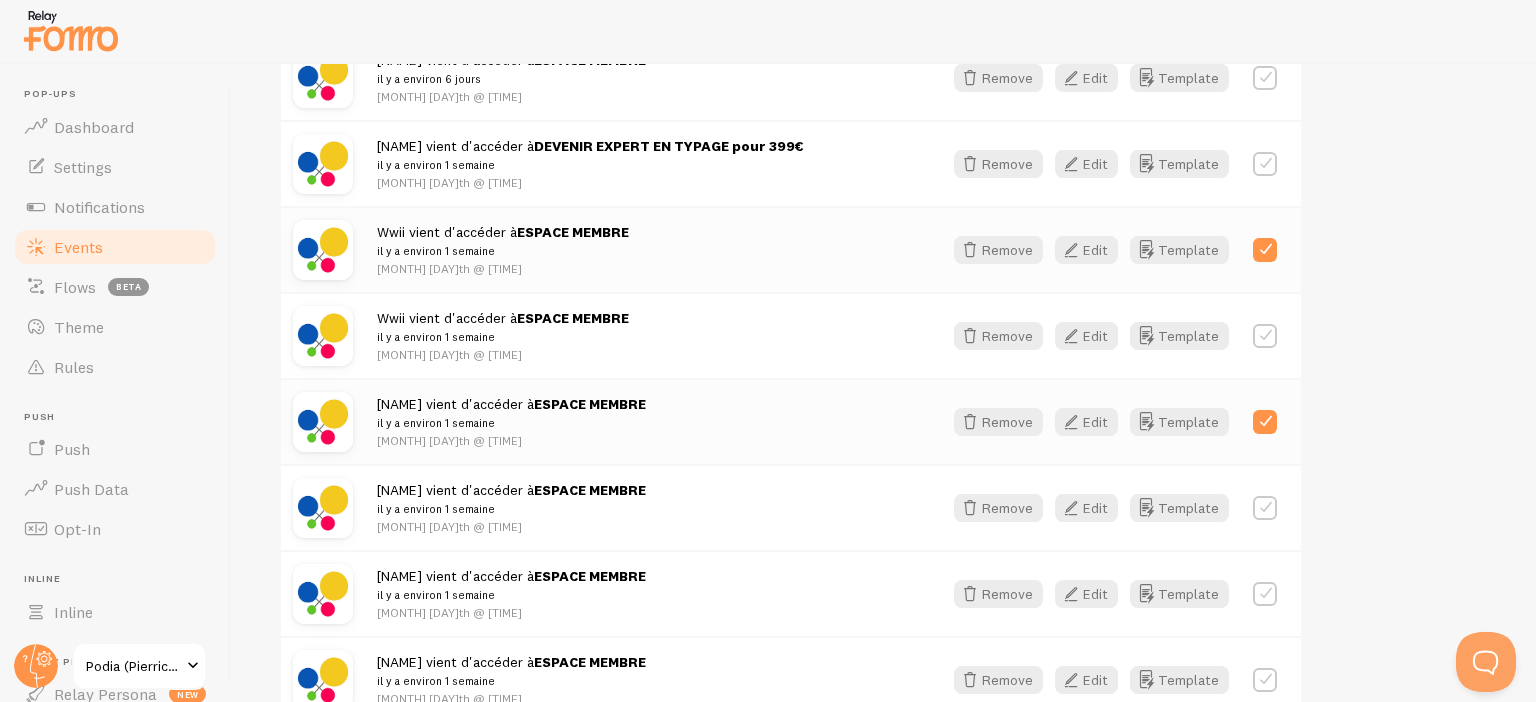 click at bounding box center (1265, 594) 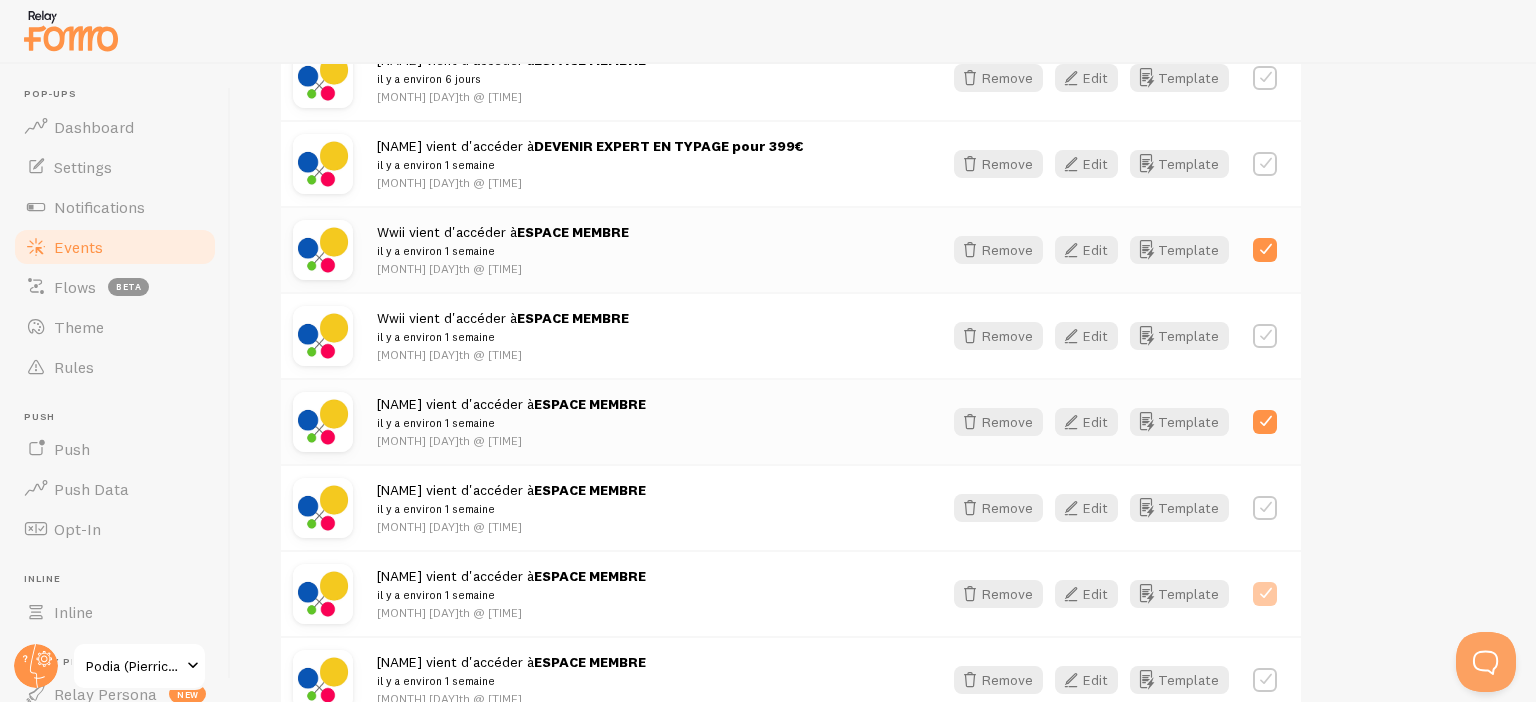 checkbox on "true" 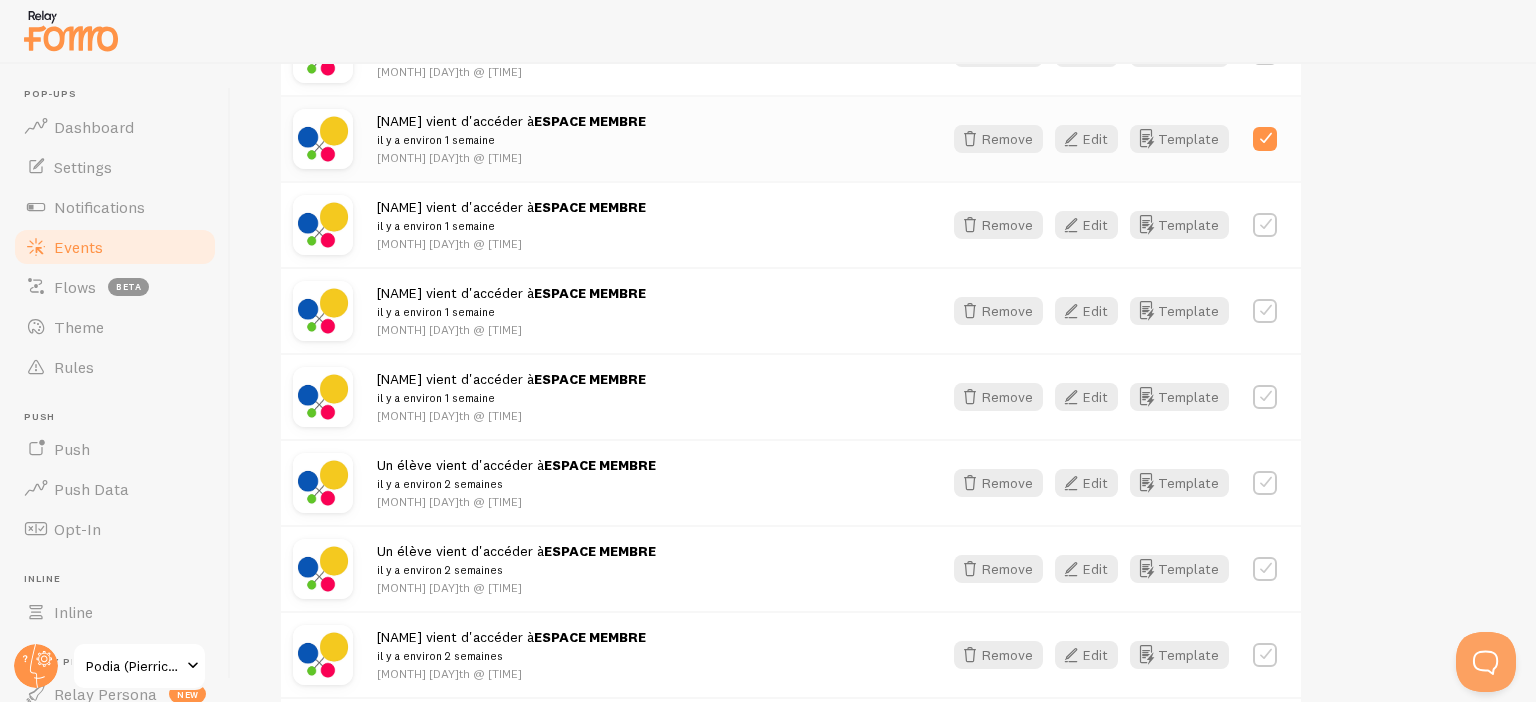 scroll, scrollTop: 1200, scrollLeft: 0, axis: vertical 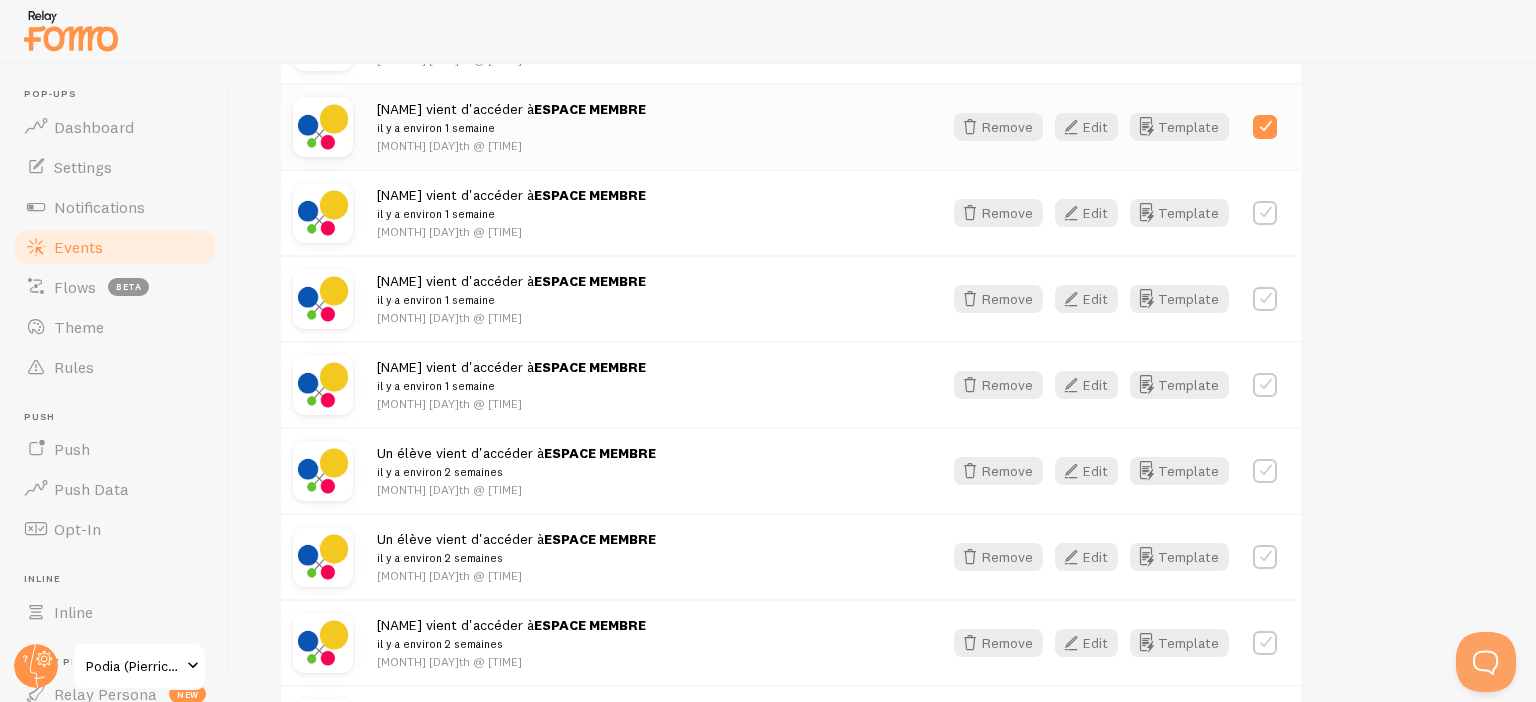 click at bounding box center [1265, 299] 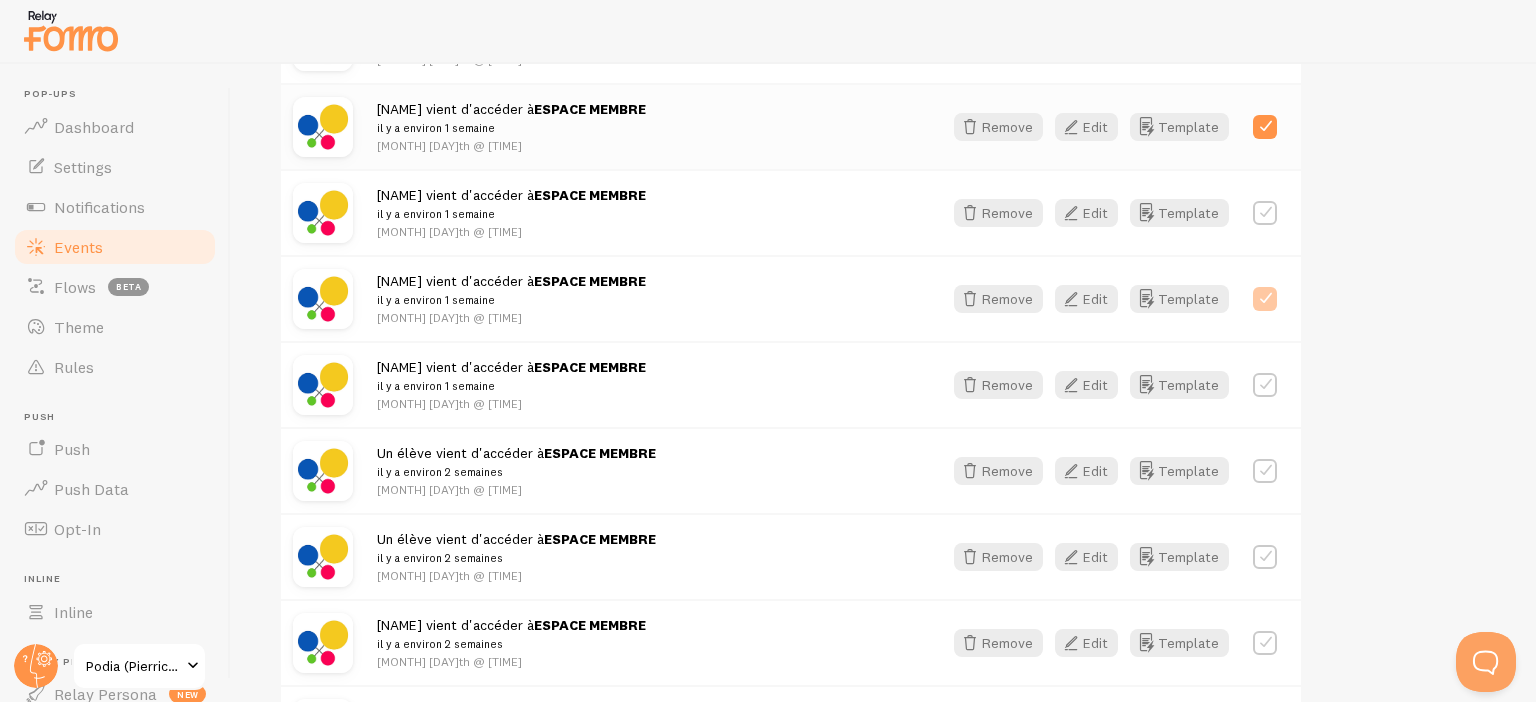 checkbox on "true" 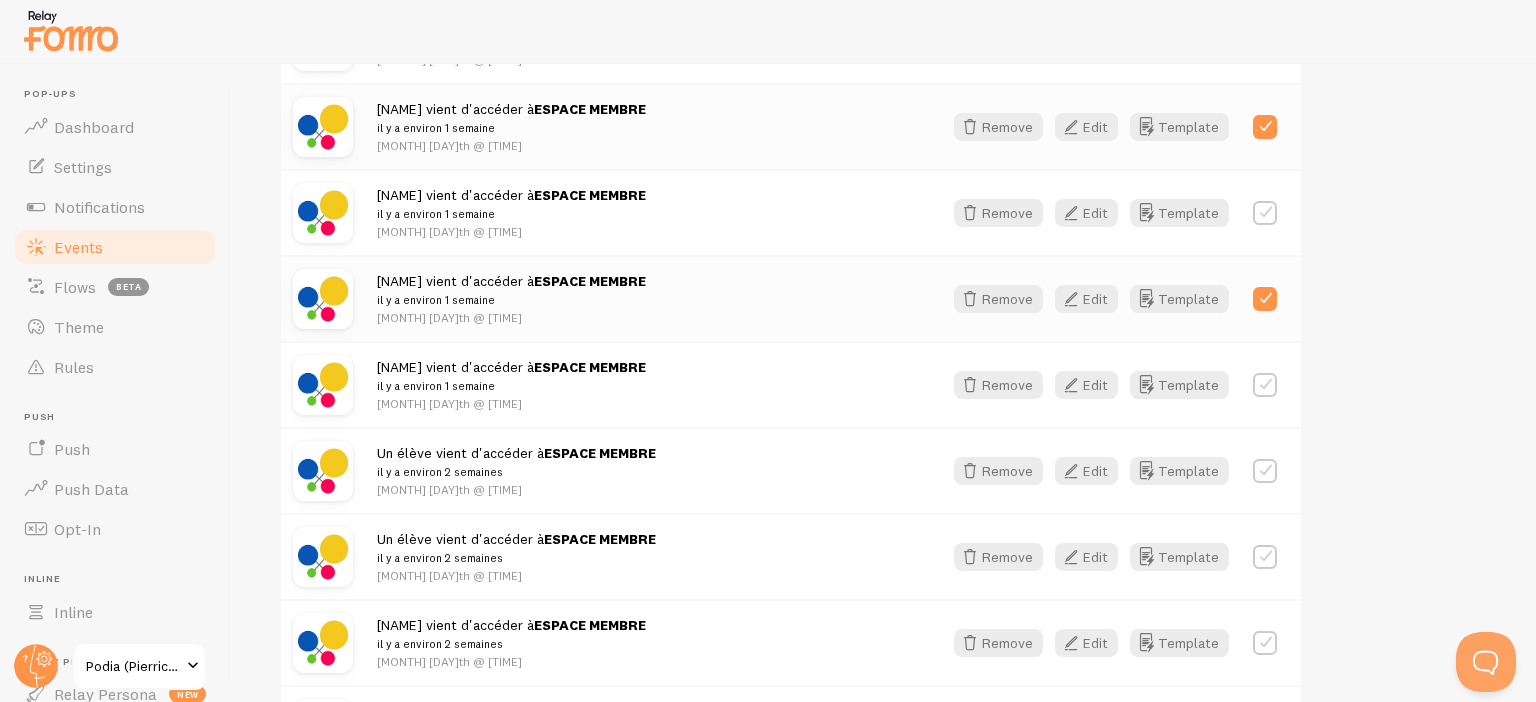 click at bounding box center (1265, 471) 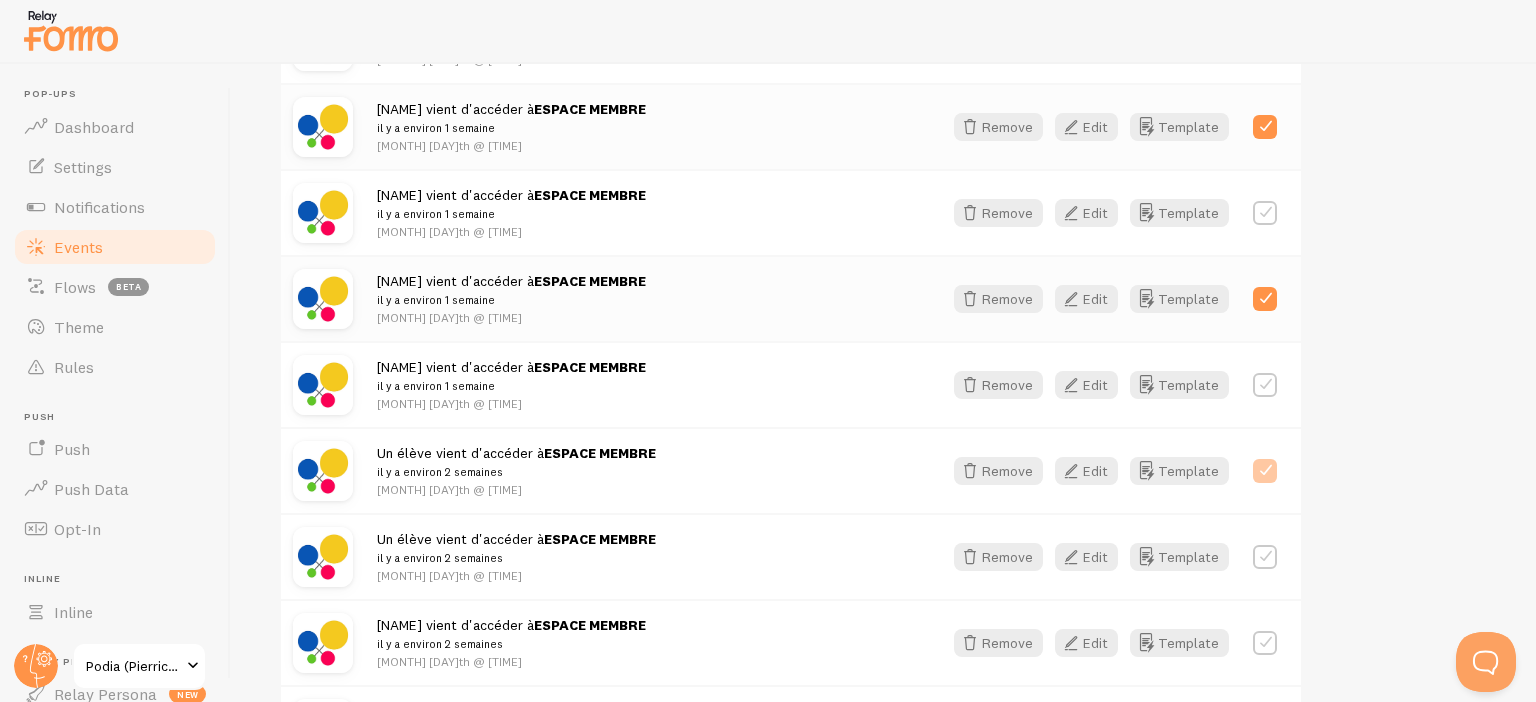 checkbox on "true" 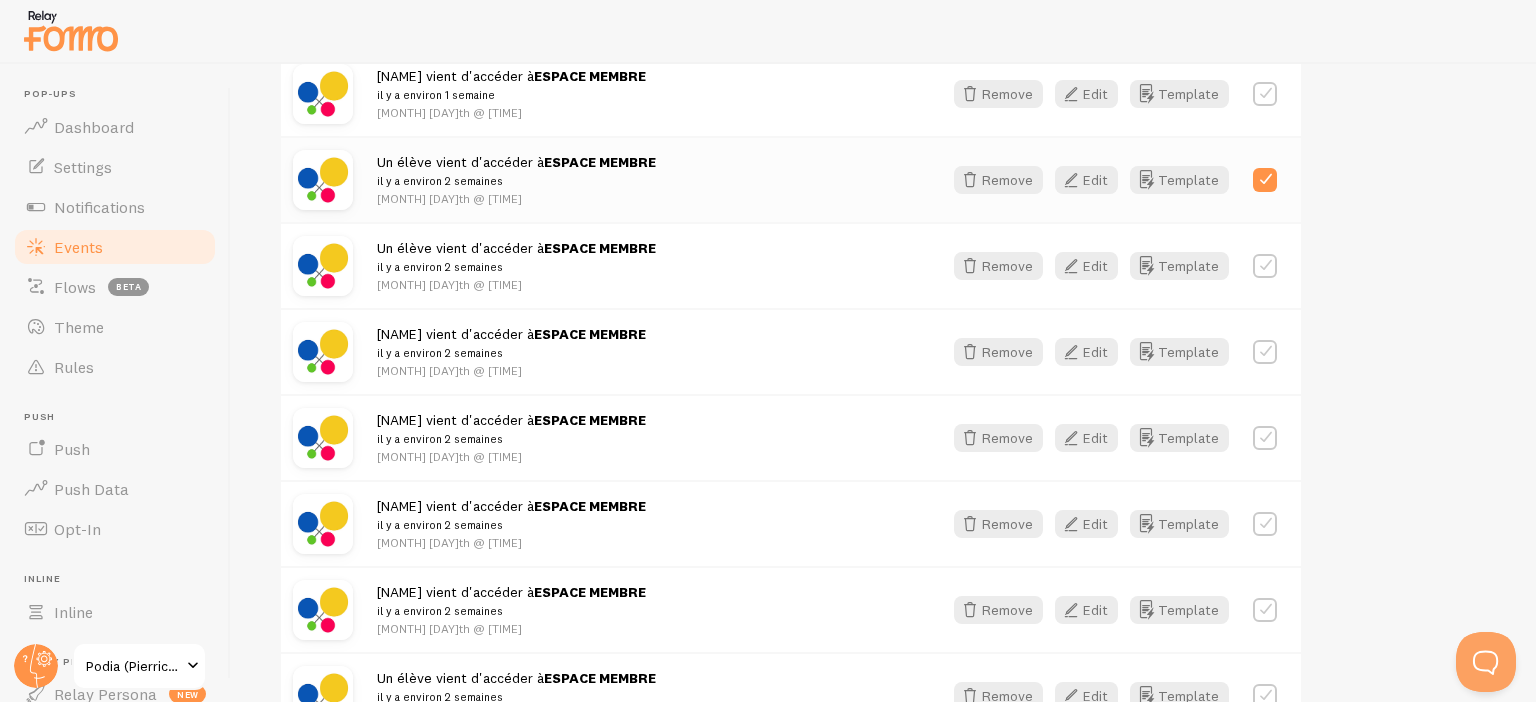 scroll, scrollTop: 1533, scrollLeft: 0, axis: vertical 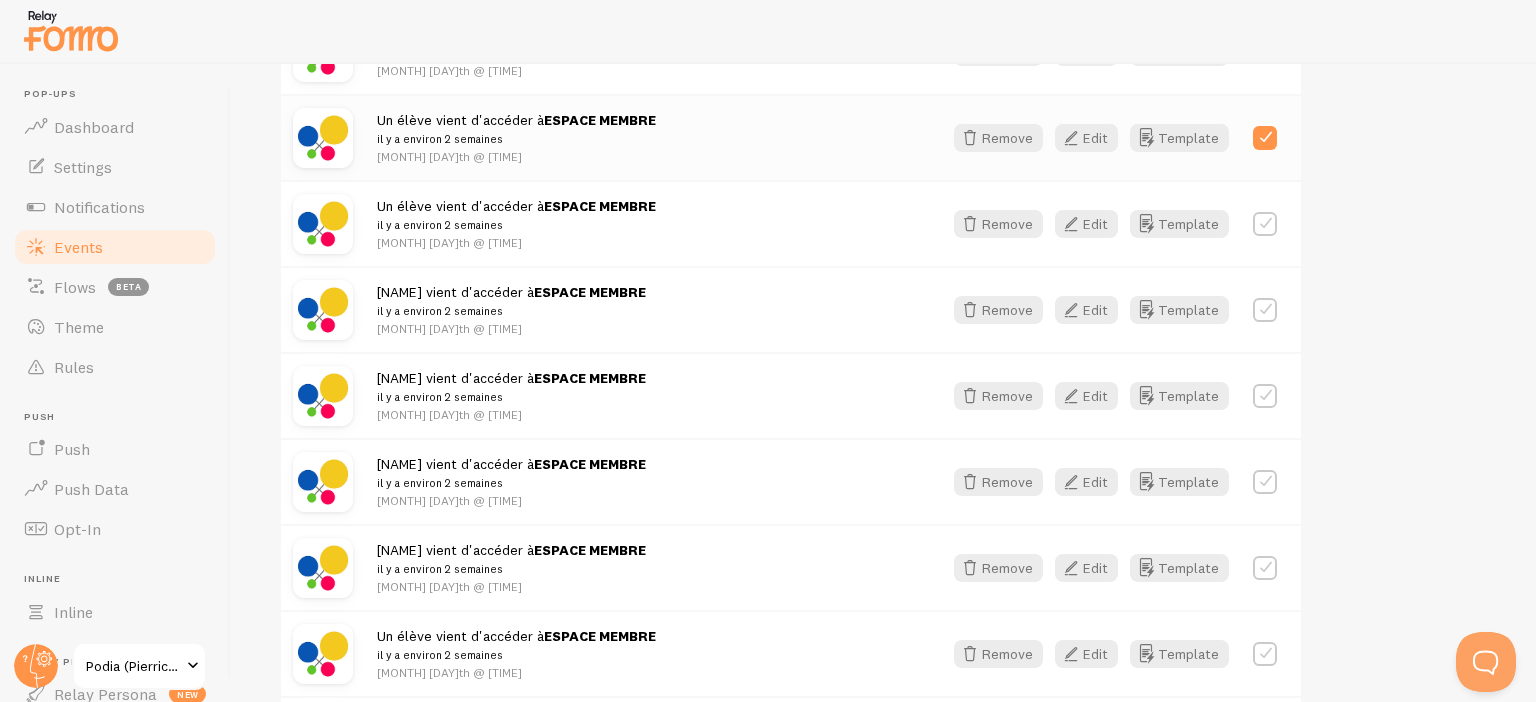 click at bounding box center [1265, 396] 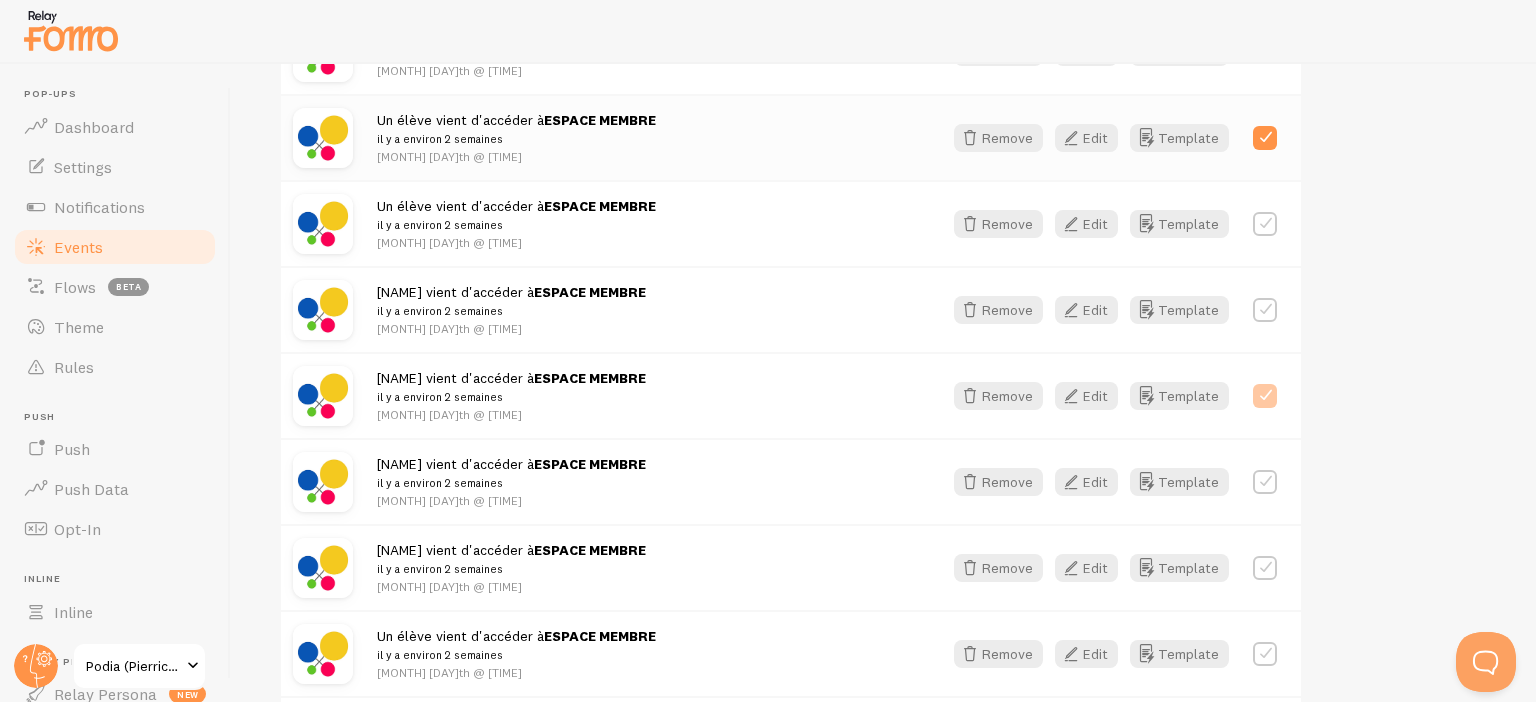 checkbox on "true" 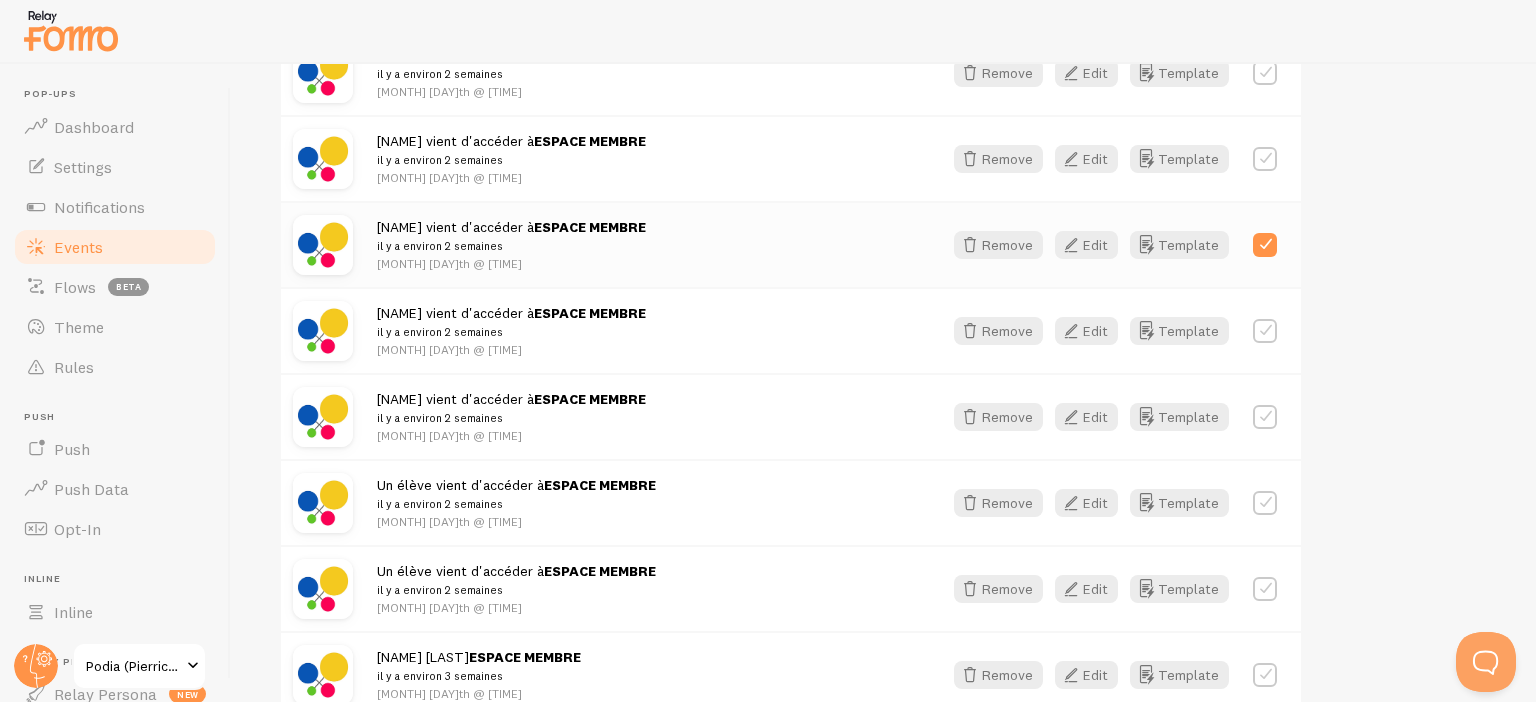 scroll, scrollTop: 1800, scrollLeft: 0, axis: vertical 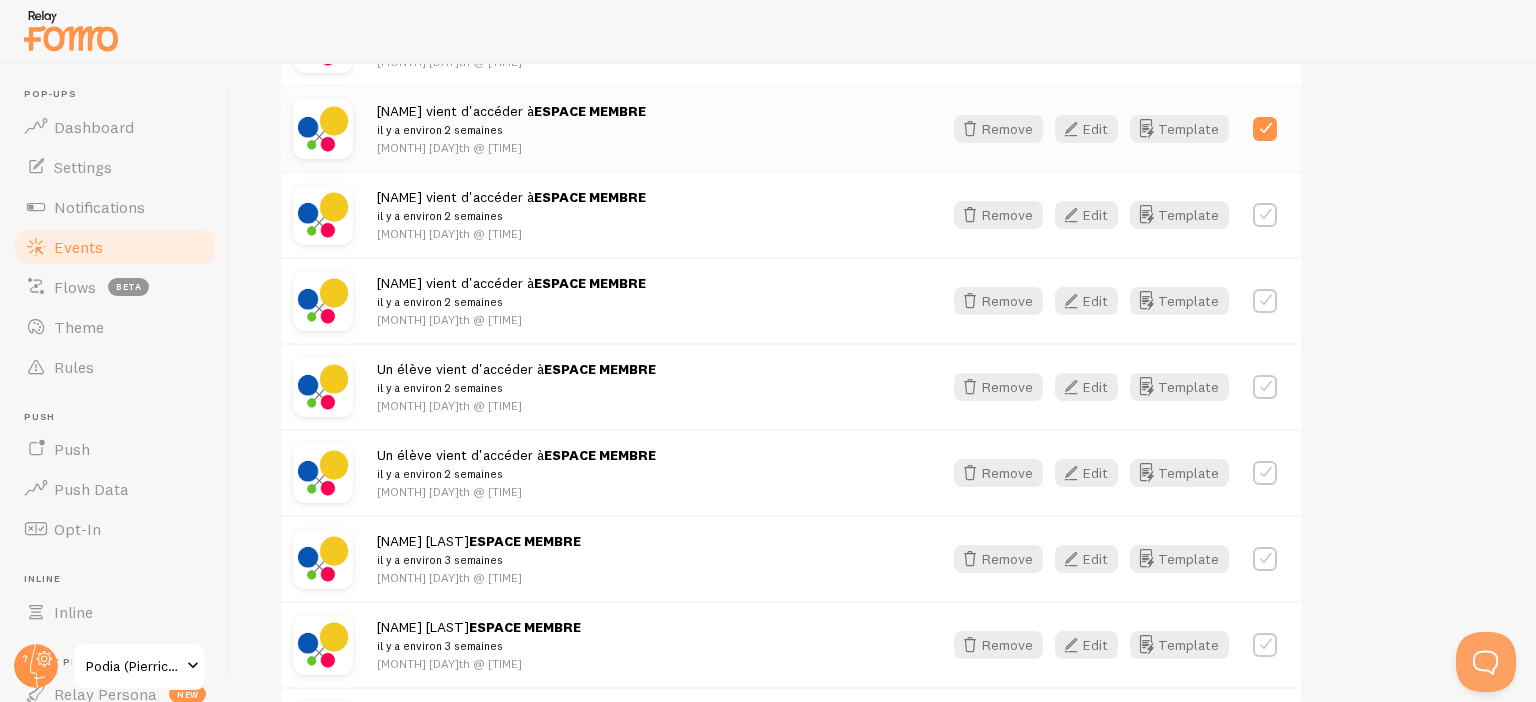 click at bounding box center (1265, 301) 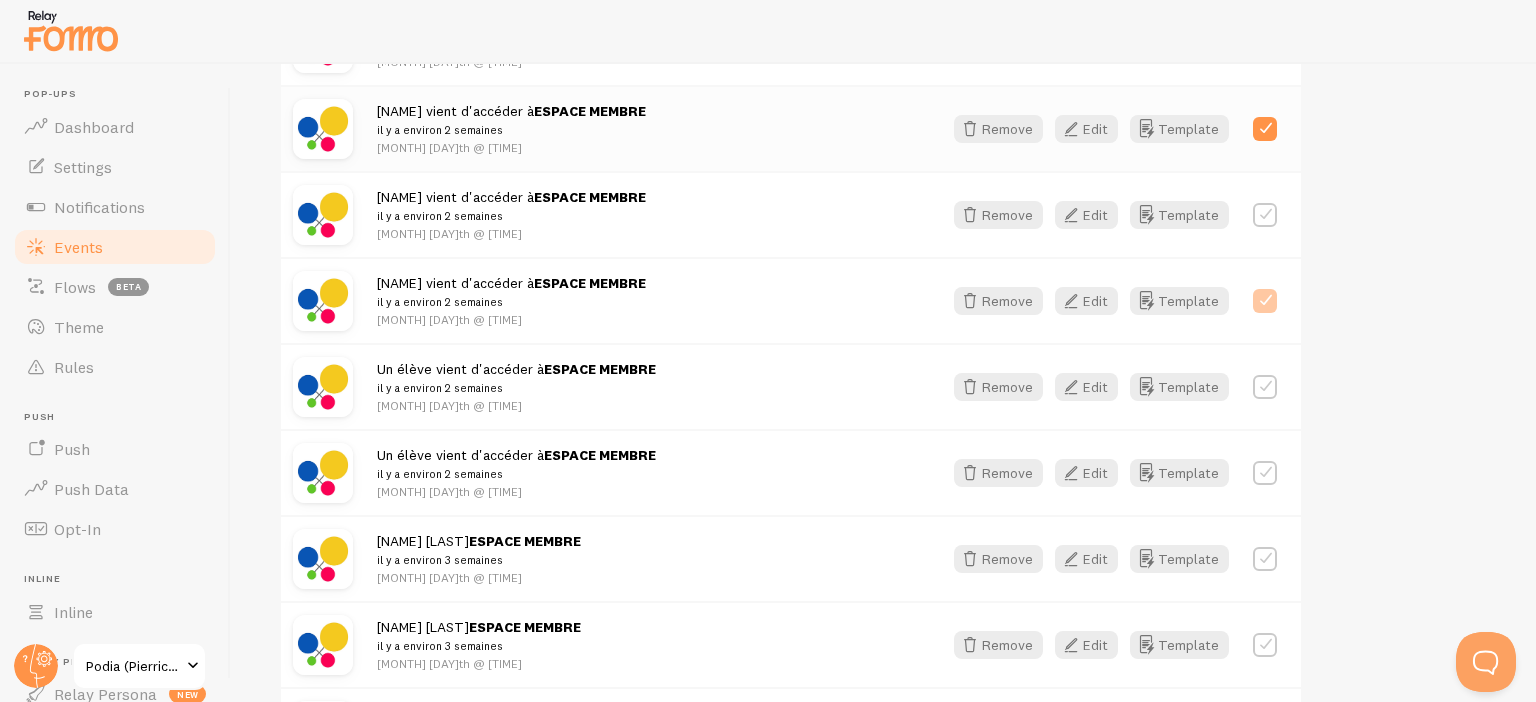 checkbox on "true" 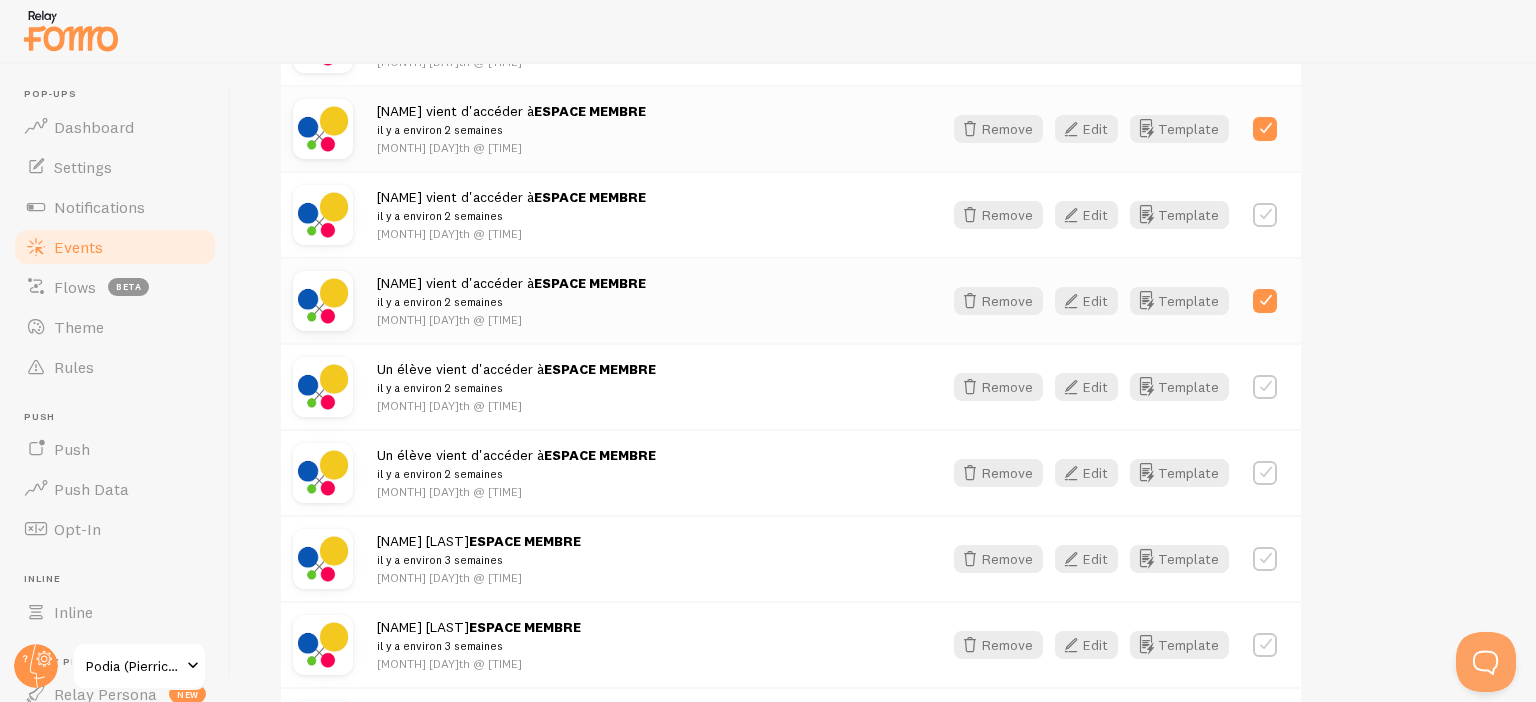 click at bounding box center (1265, 473) 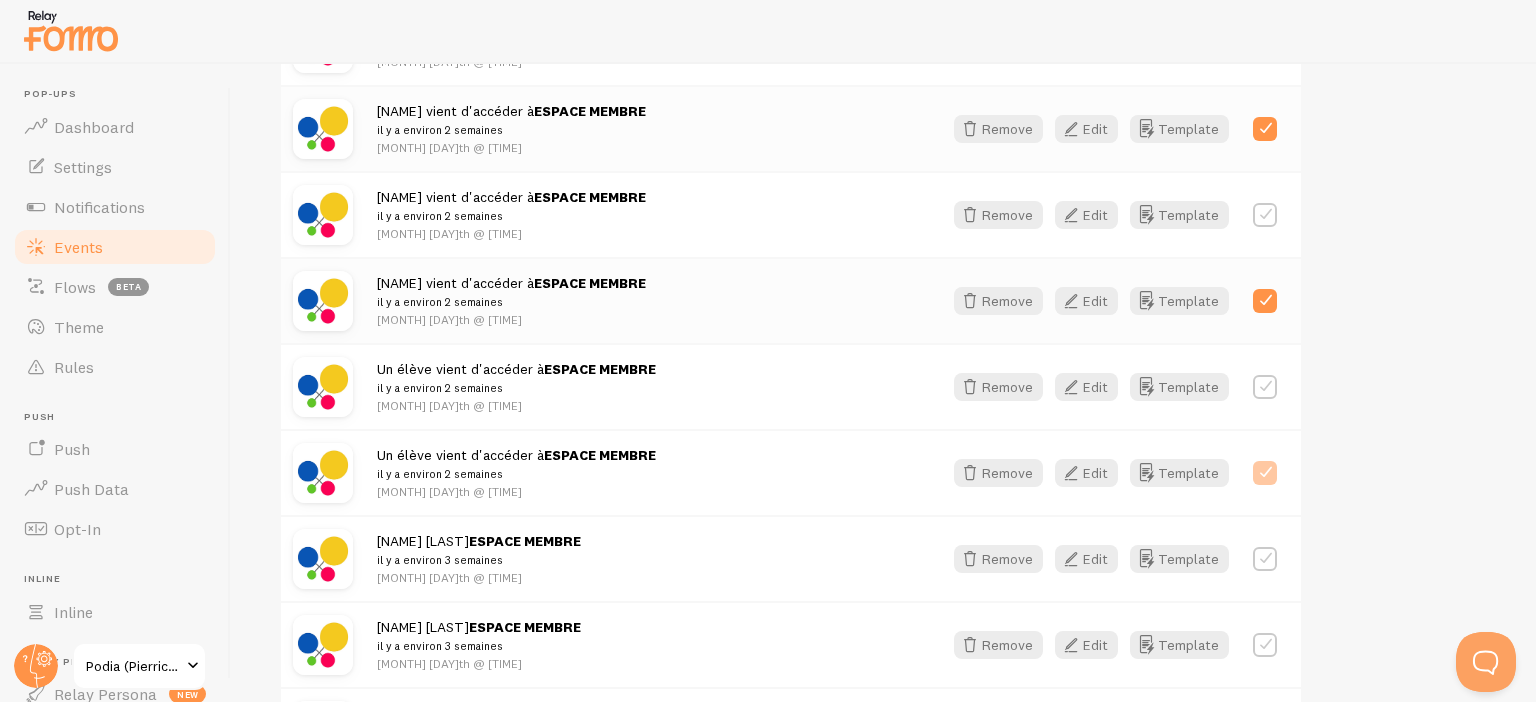 checkbox on "true" 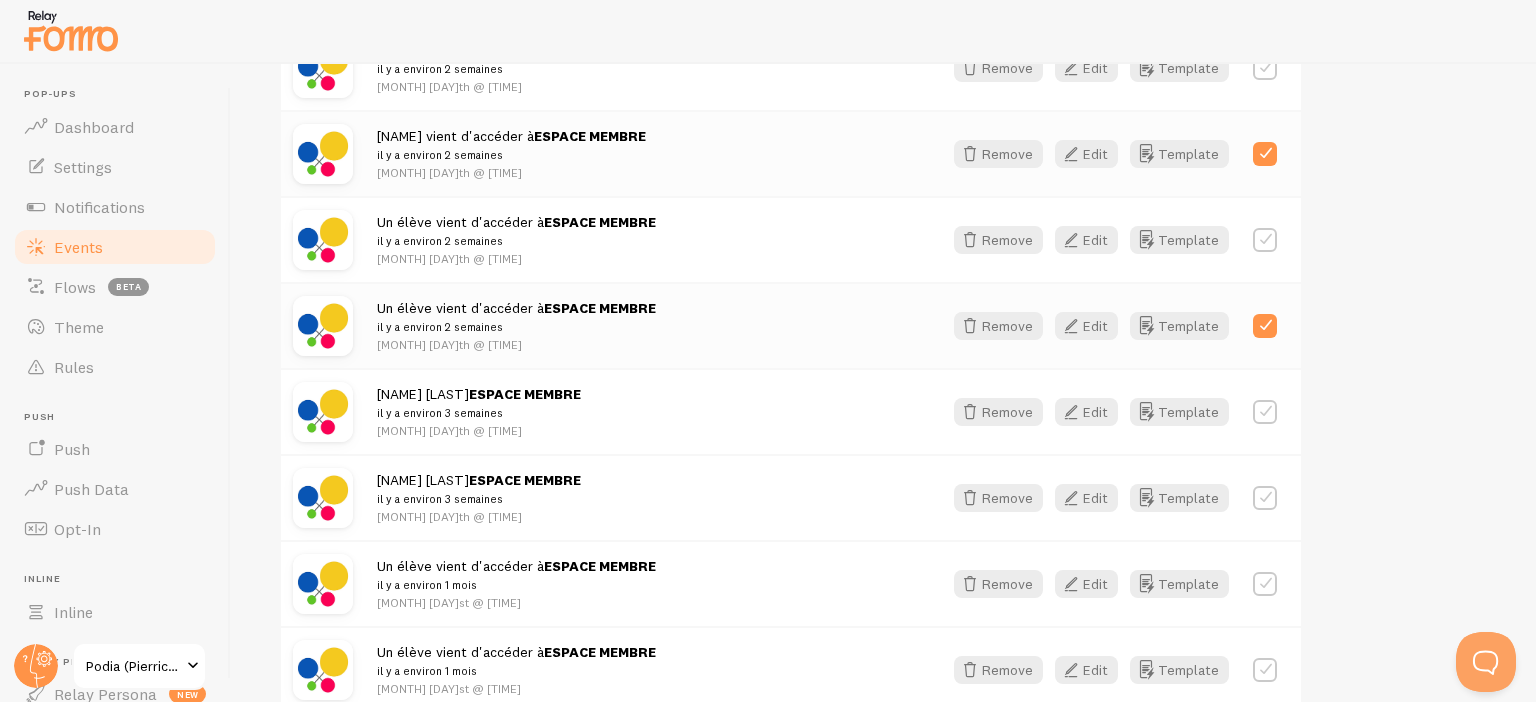scroll, scrollTop: 2066, scrollLeft: 0, axis: vertical 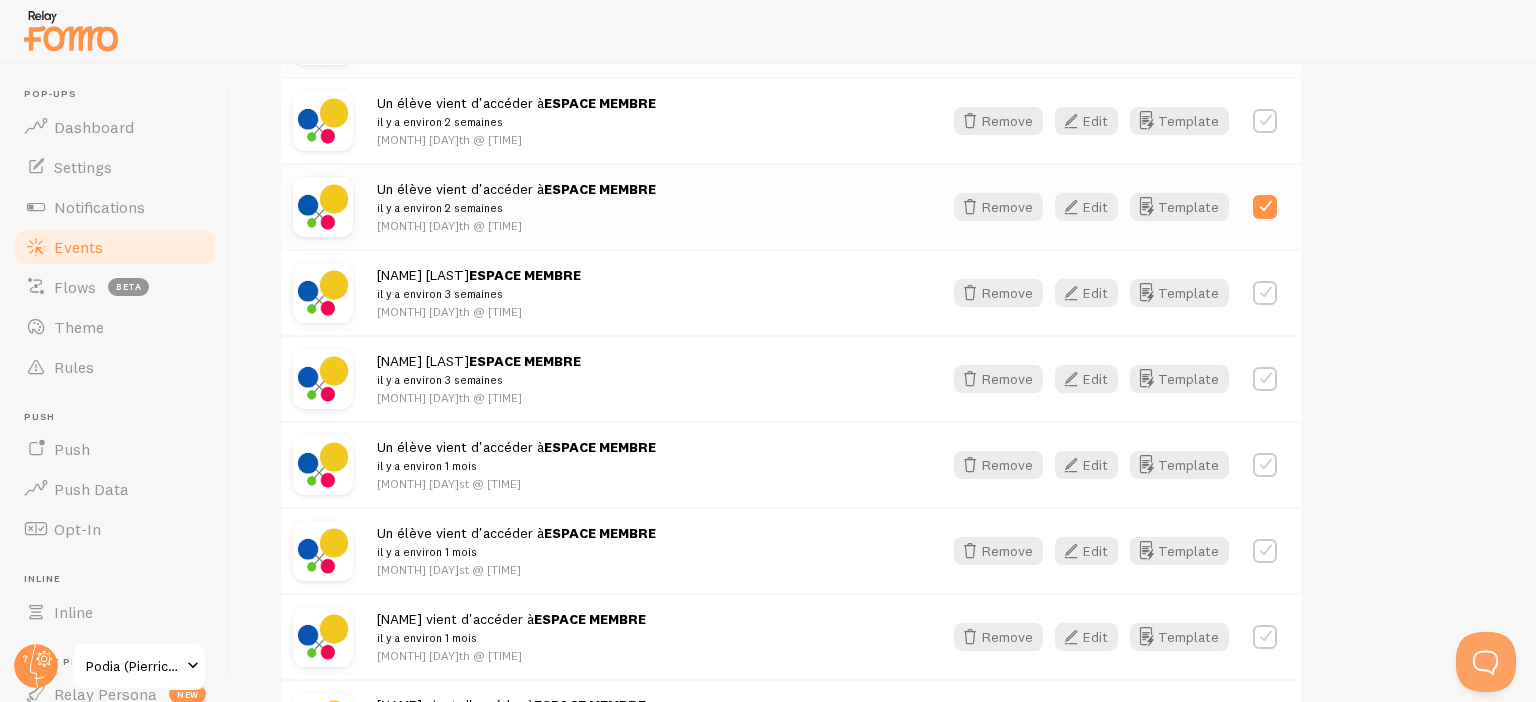 click at bounding box center [1265, 293] 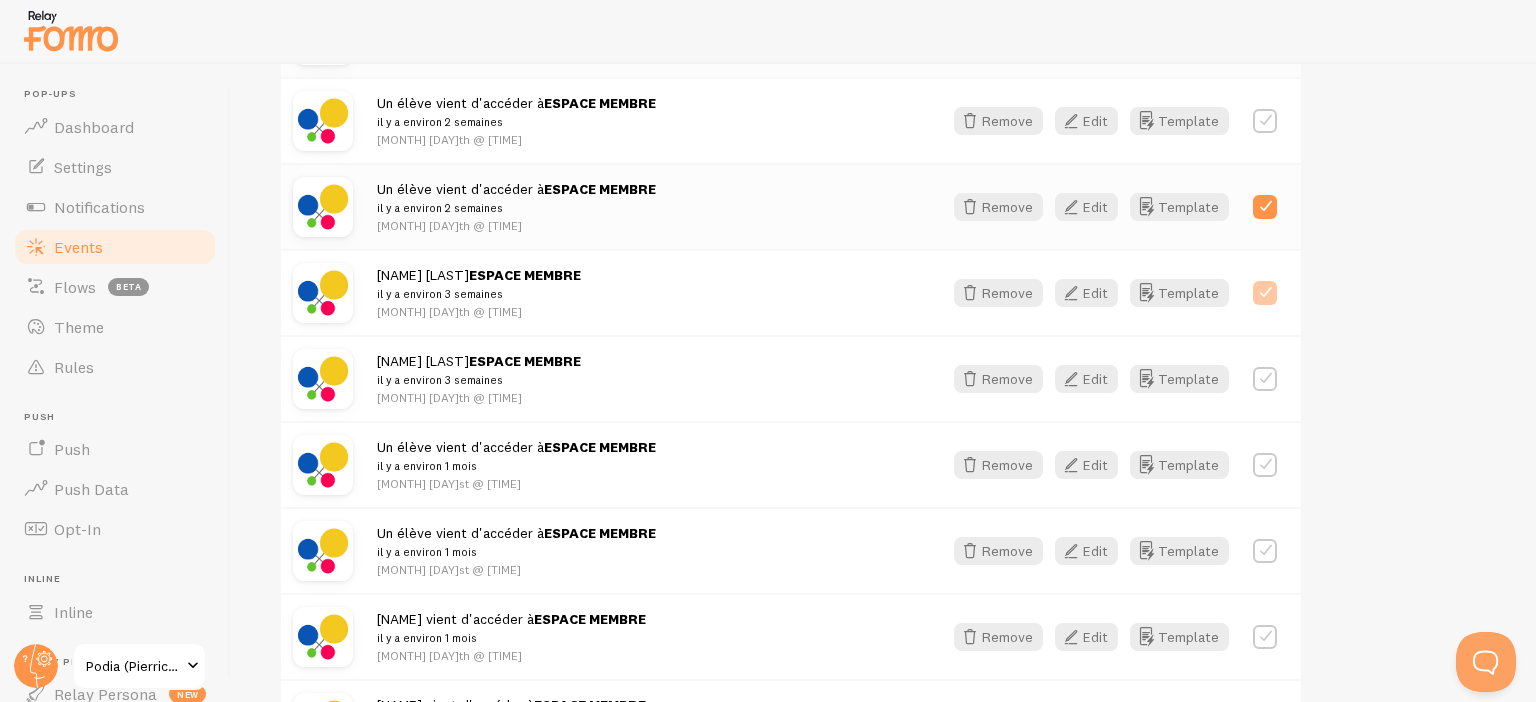 checkbox on "true" 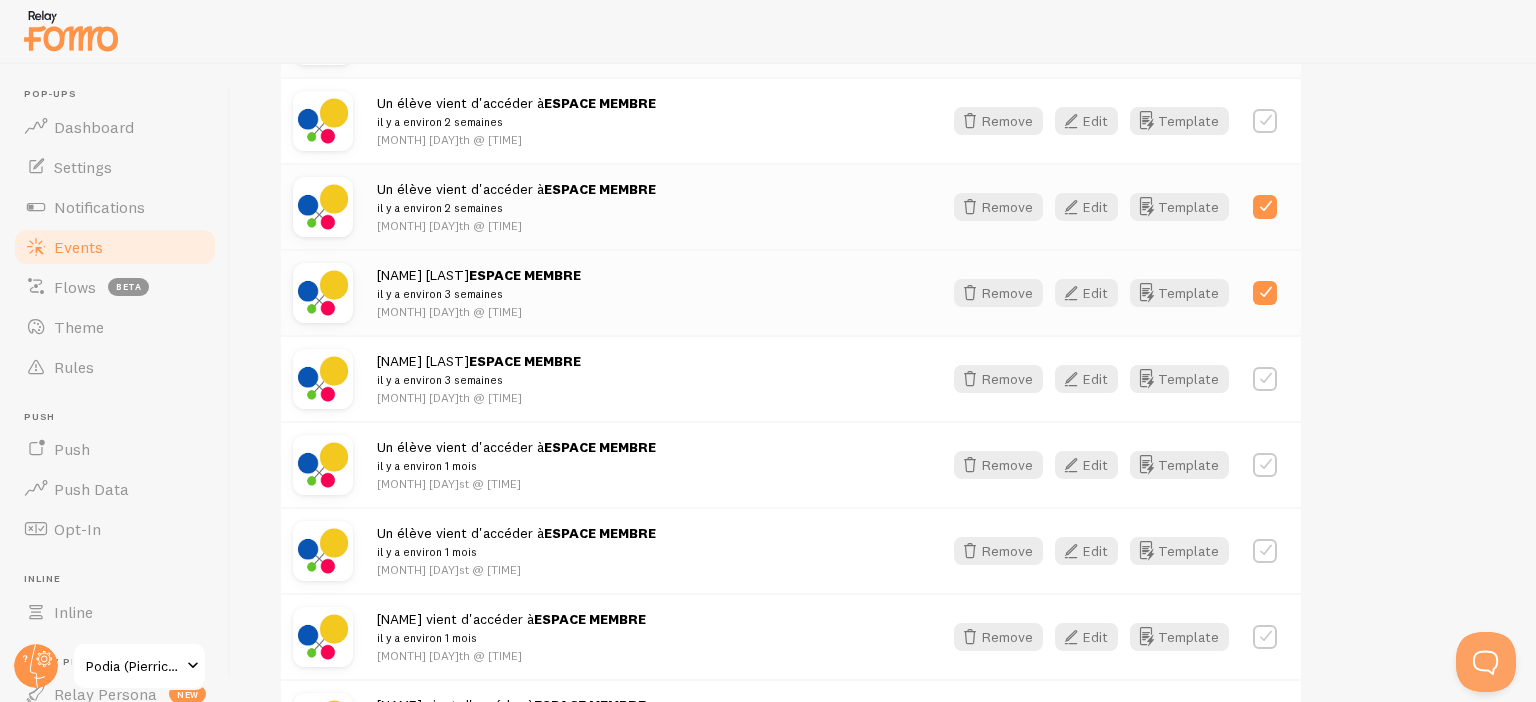 click at bounding box center [1265, 465] 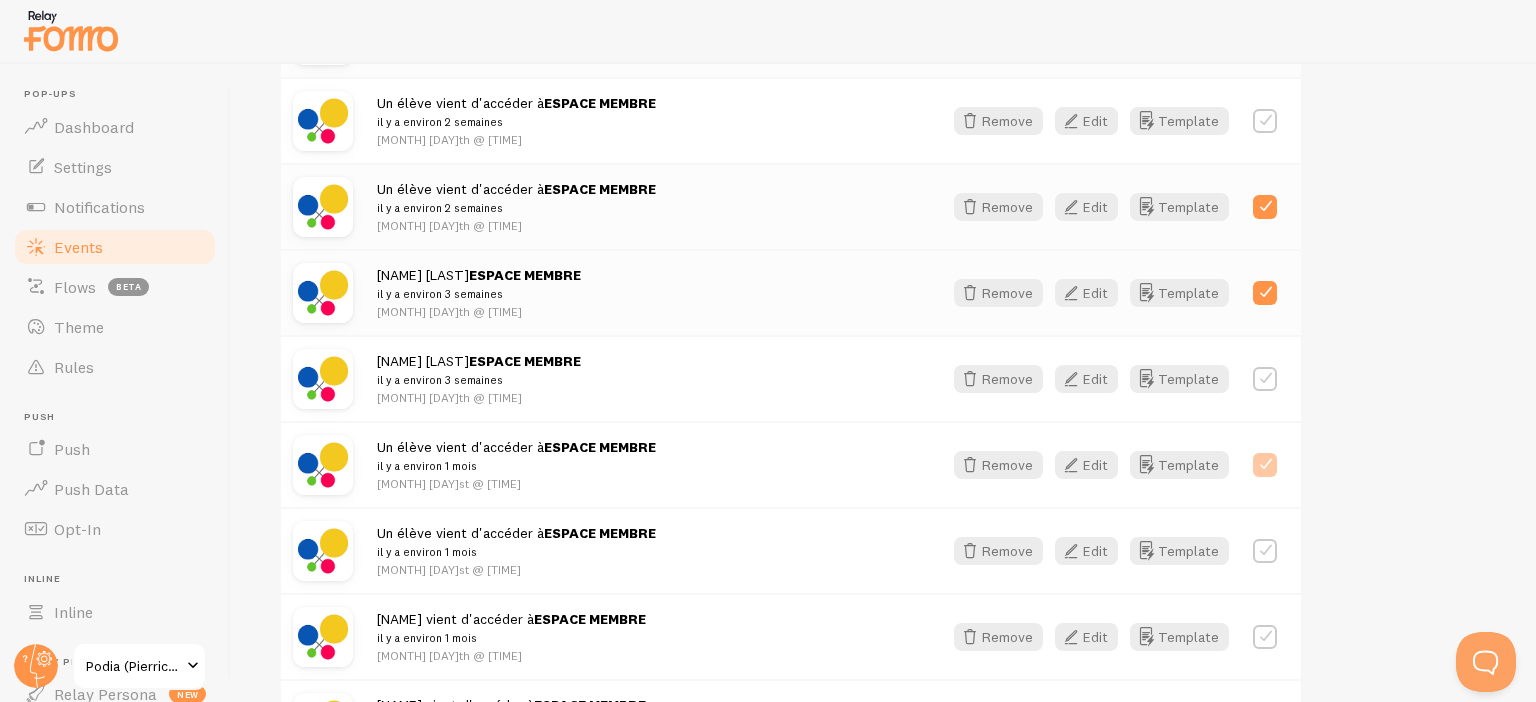 checkbox on "true" 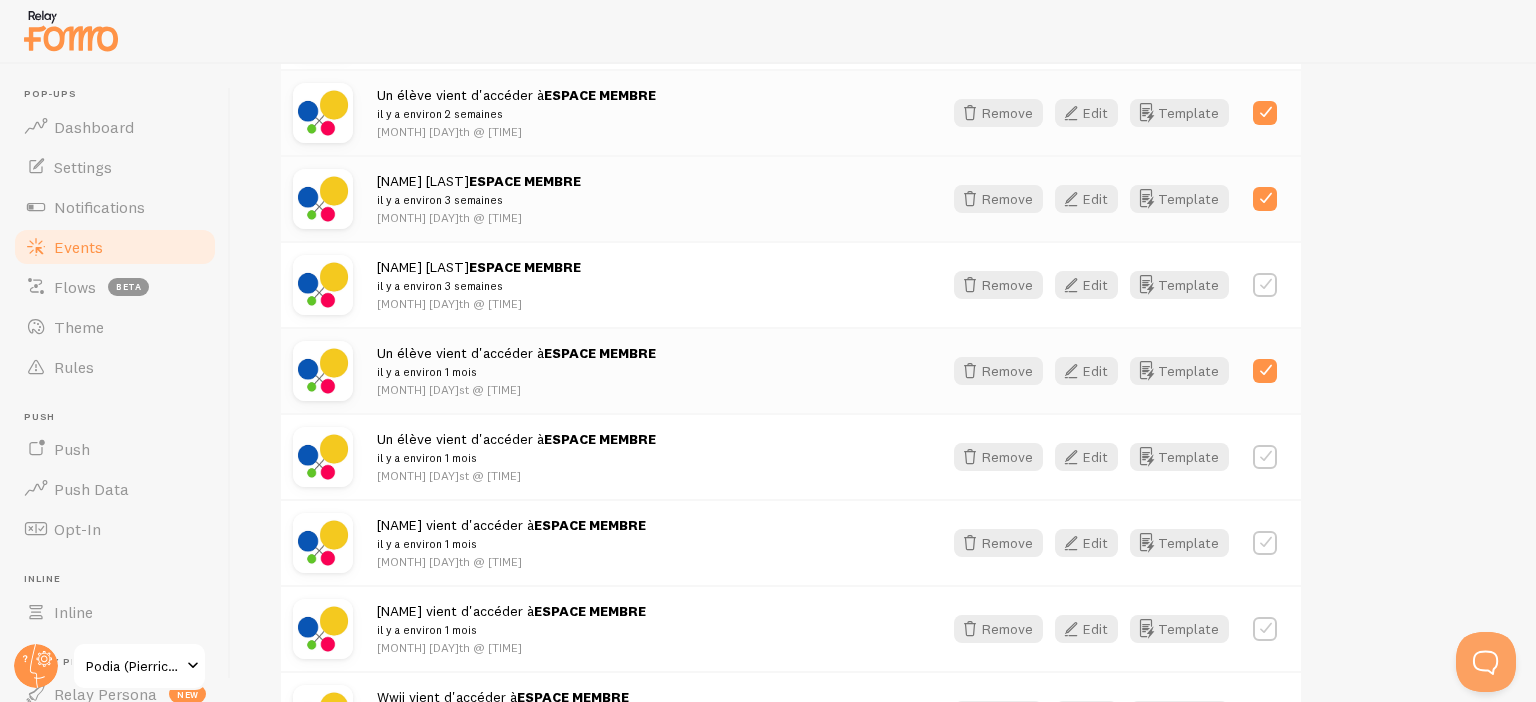 scroll, scrollTop: 2266, scrollLeft: 0, axis: vertical 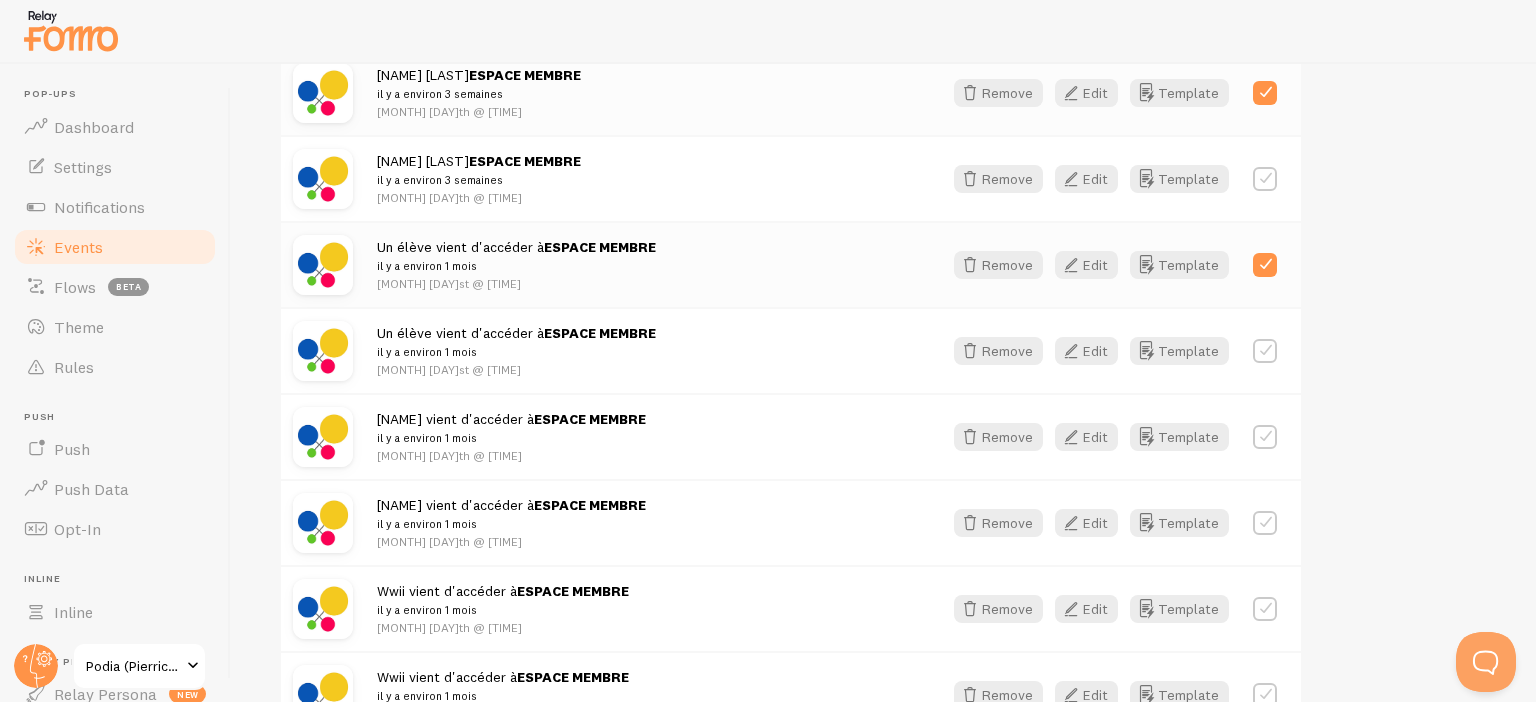 click at bounding box center (1265, 437) 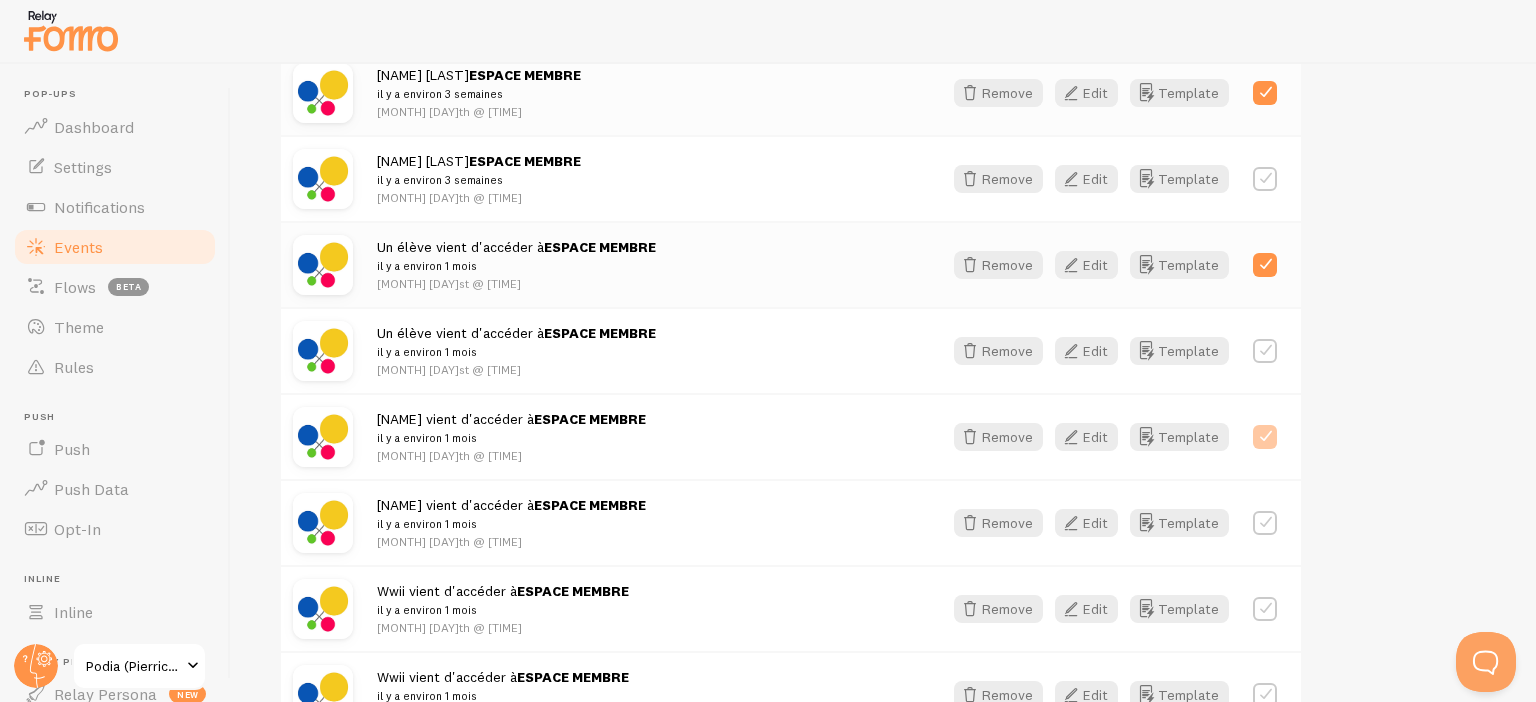 checkbox on "true" 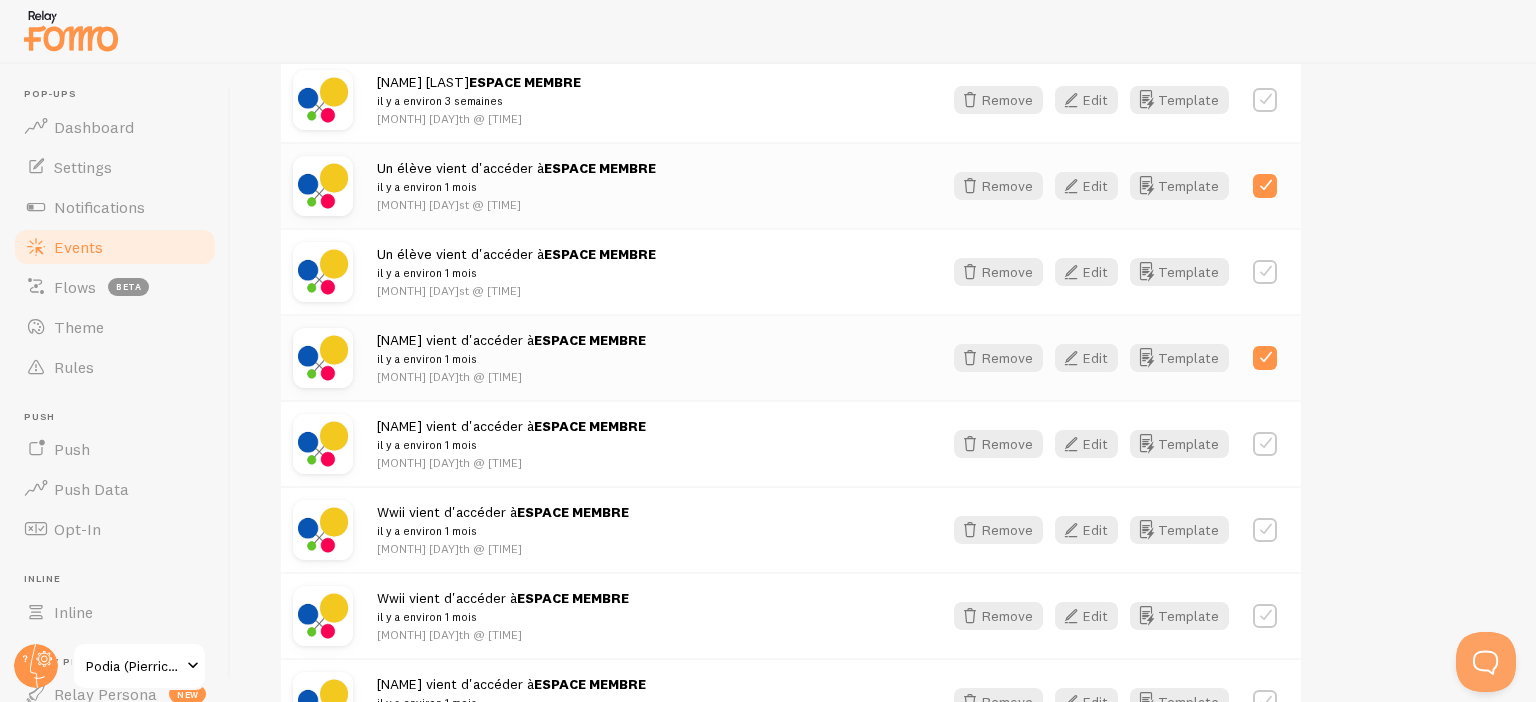 scroll, scrollTop: 2400, scrollLeft: 0, axis: vertical 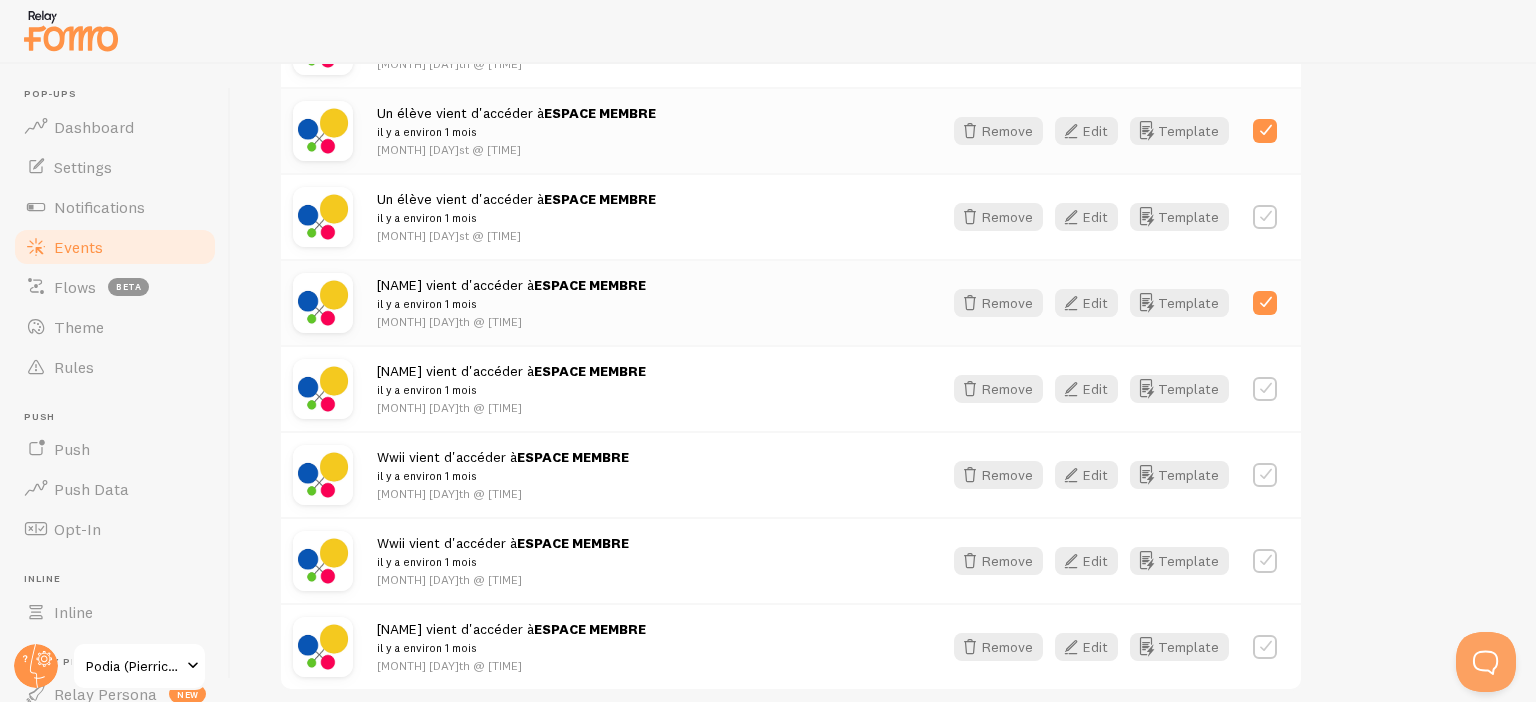click at bounding box center (1265, 475) 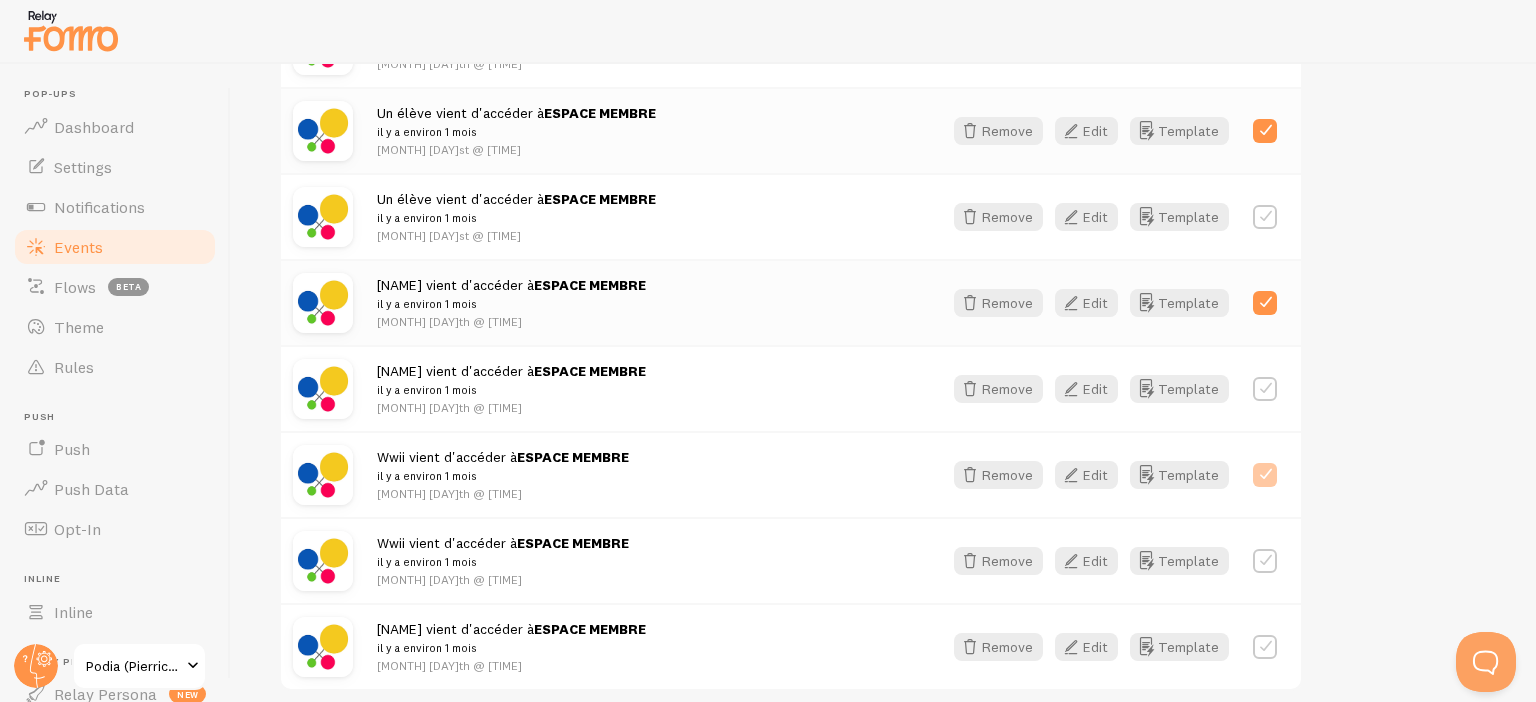 checkbox on "true" 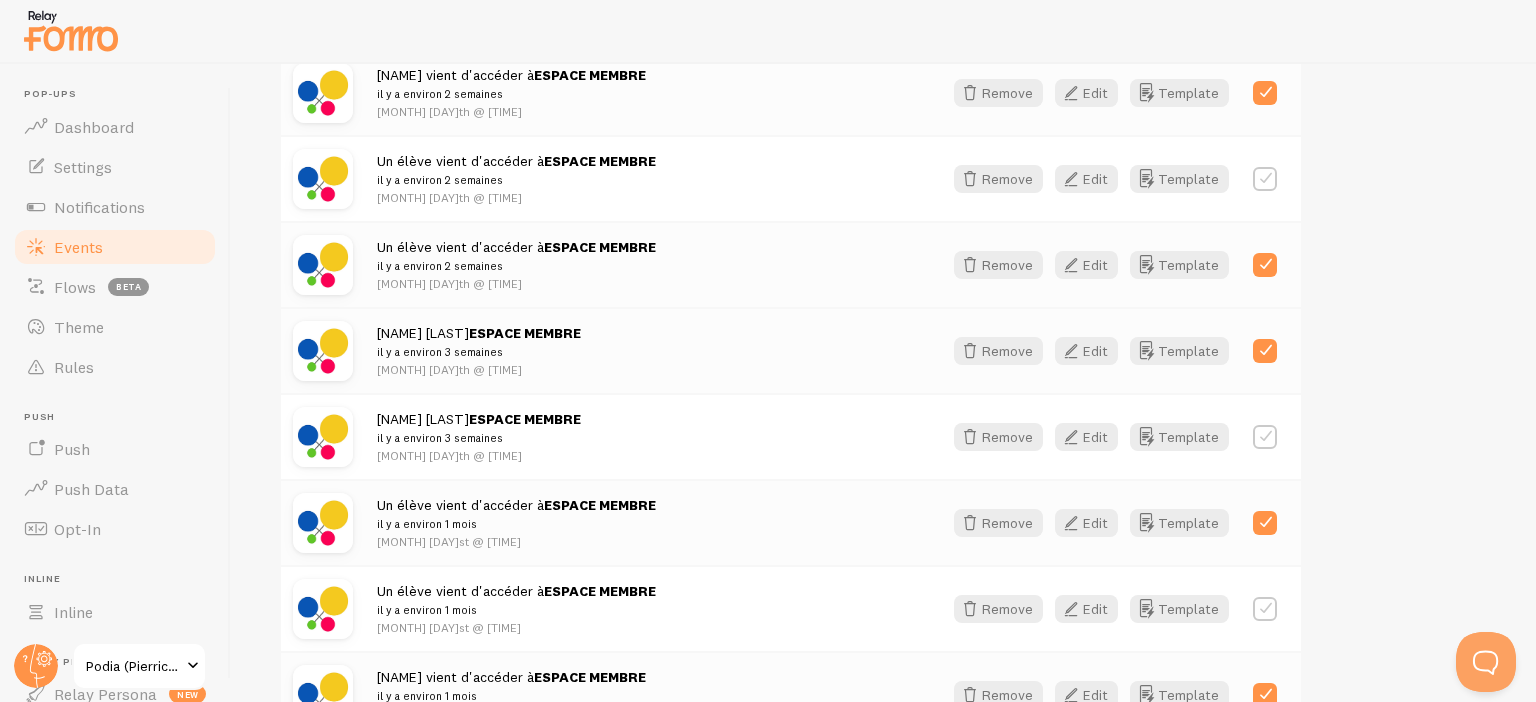 scroll, scrollTop: 2000, scrollLeft: 0, axis: vertical 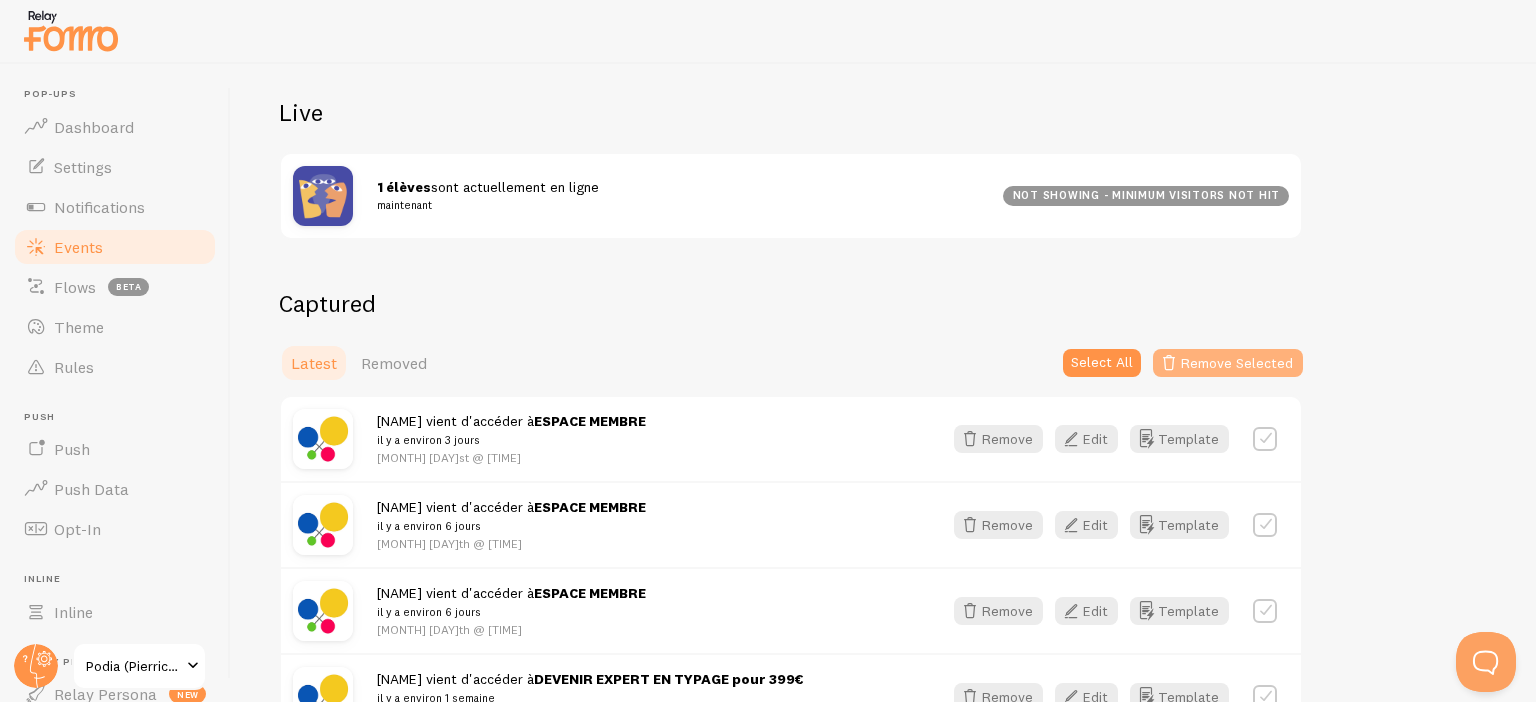 click on "Remove Selected" at bounding box center (1228, 363) 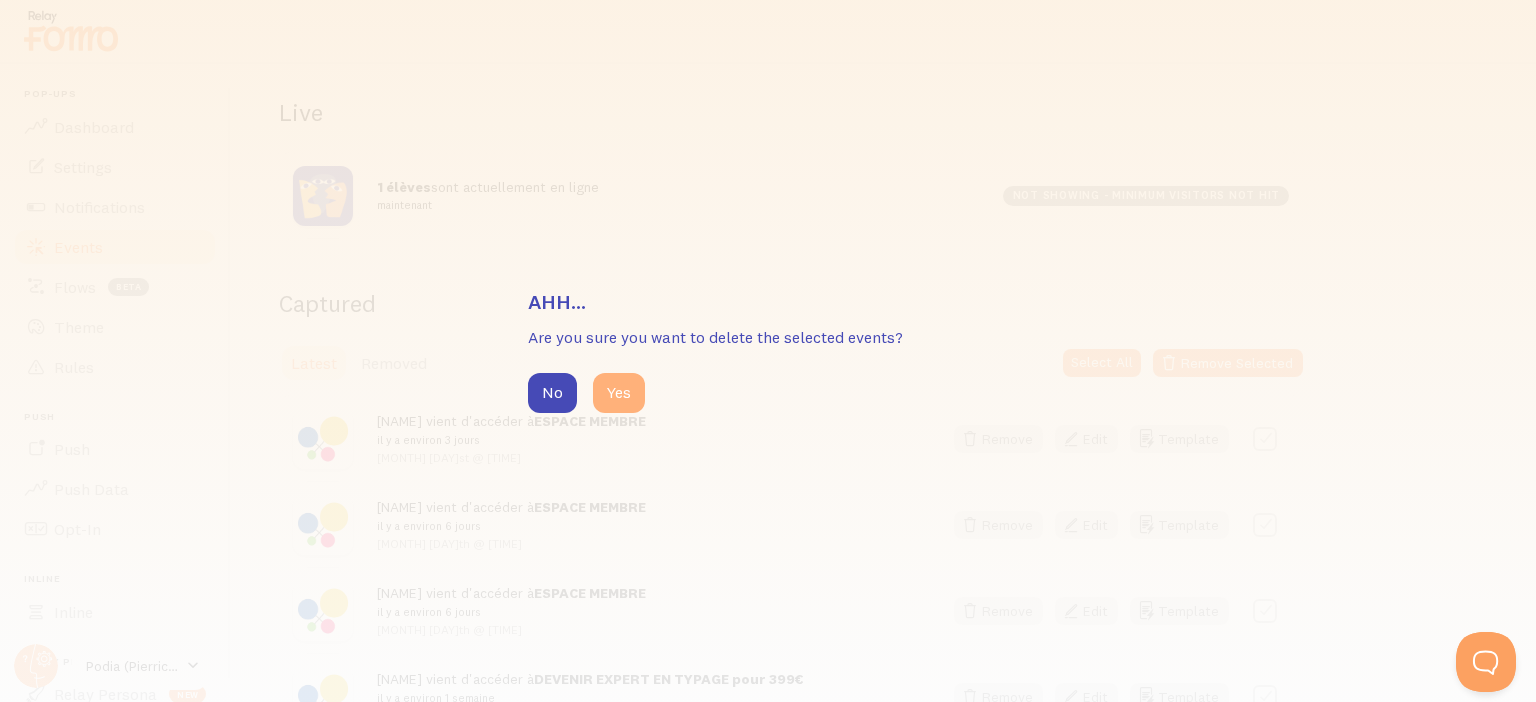 click on "Yes" at bounding box center (619, 393) 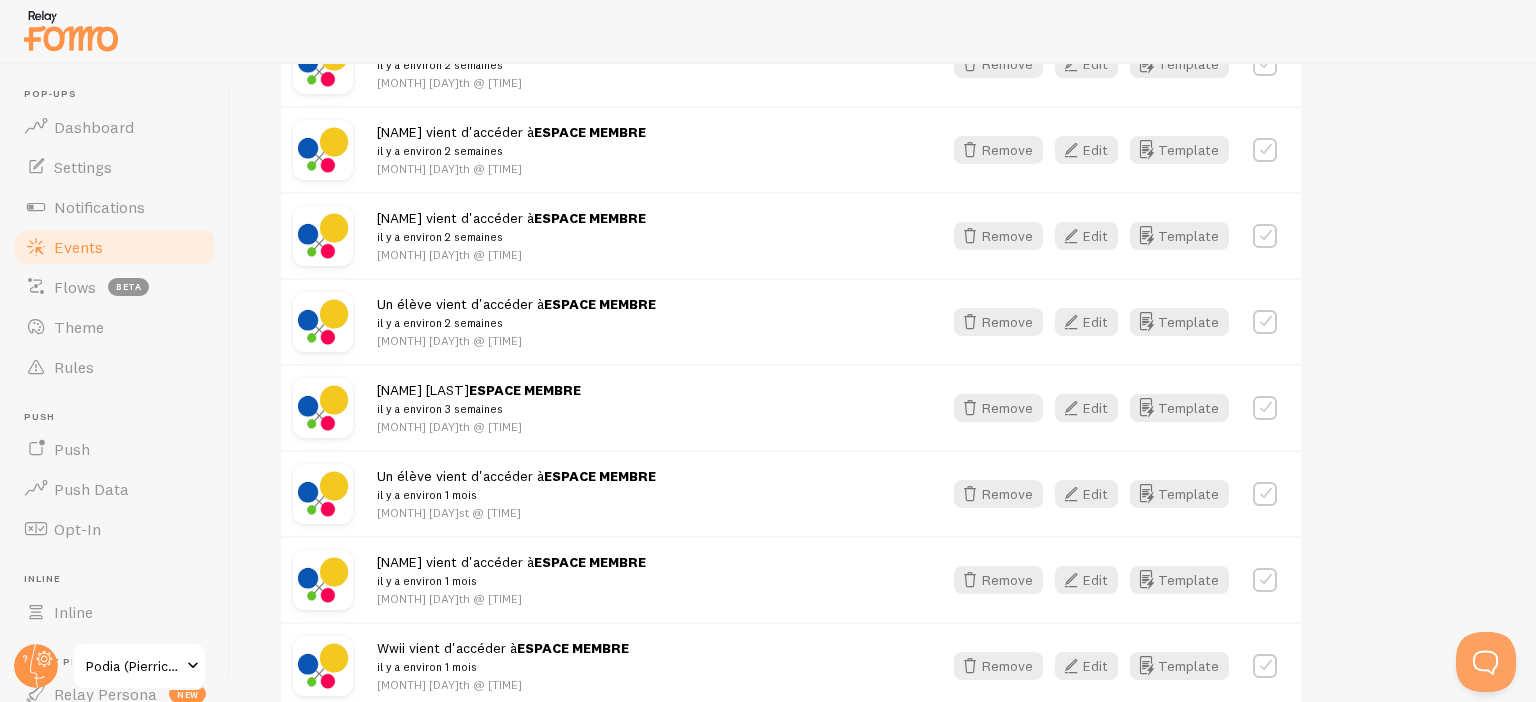 scroll, scrollTop: 1652, scrollLeft: 0, axis: vertical 